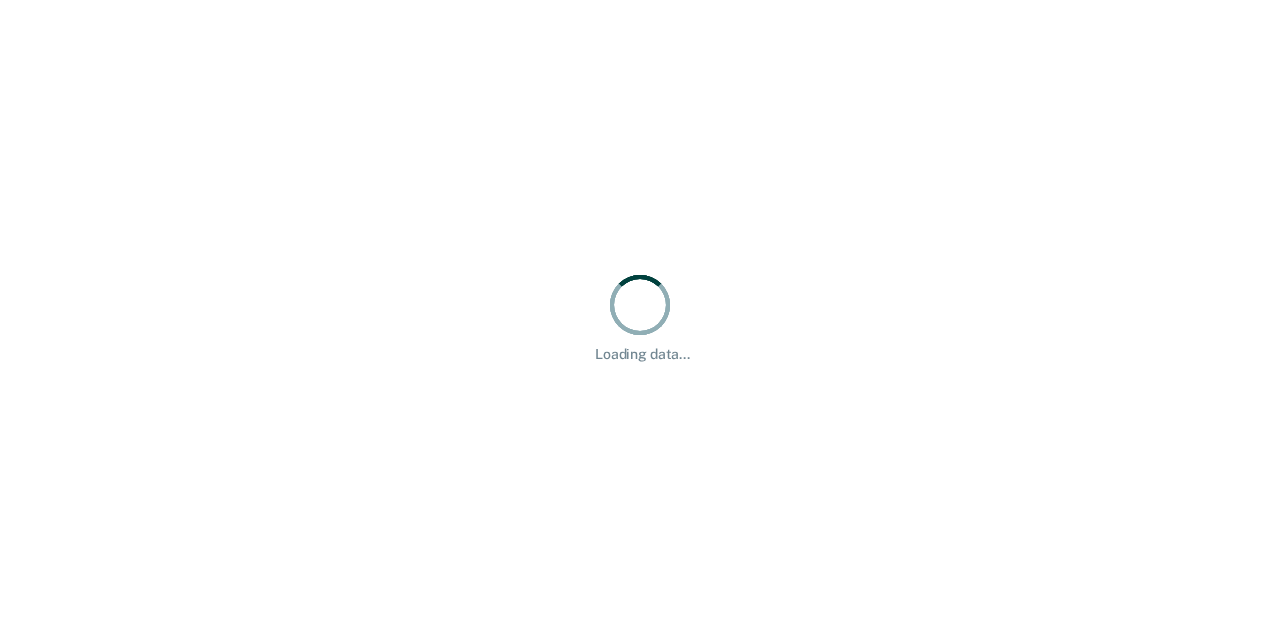 scroll, scrollTop: 0, scrollLeft: 0, axis: both 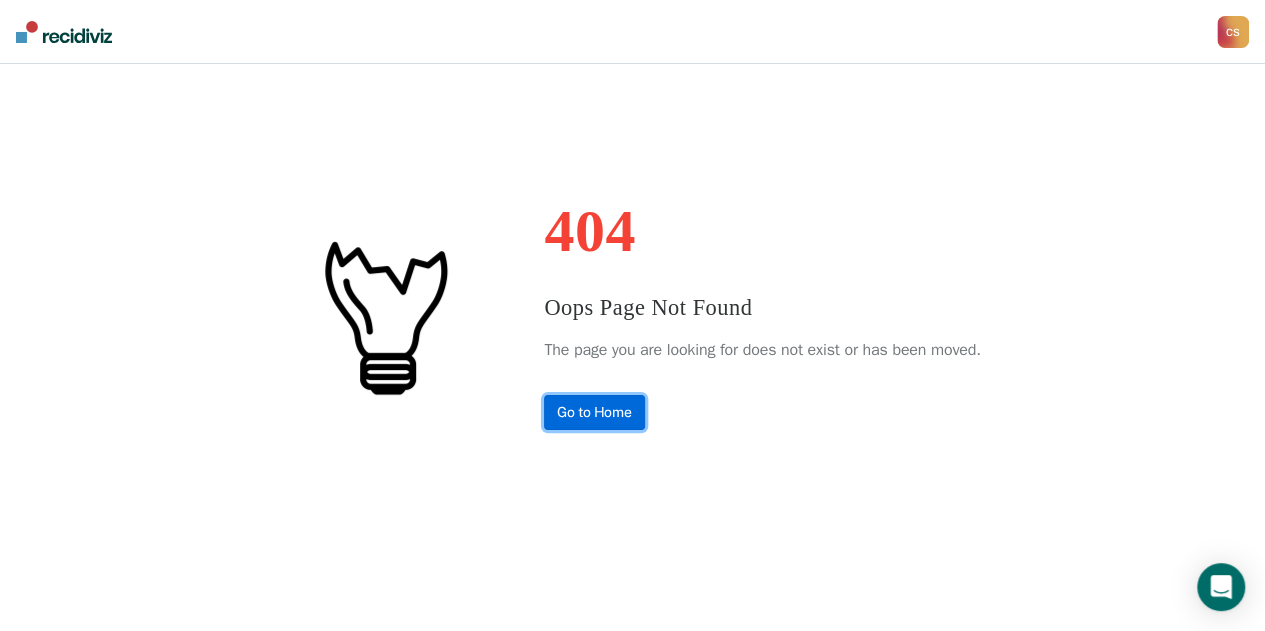 click on "Go to Home" at bounding box center (594, 412) 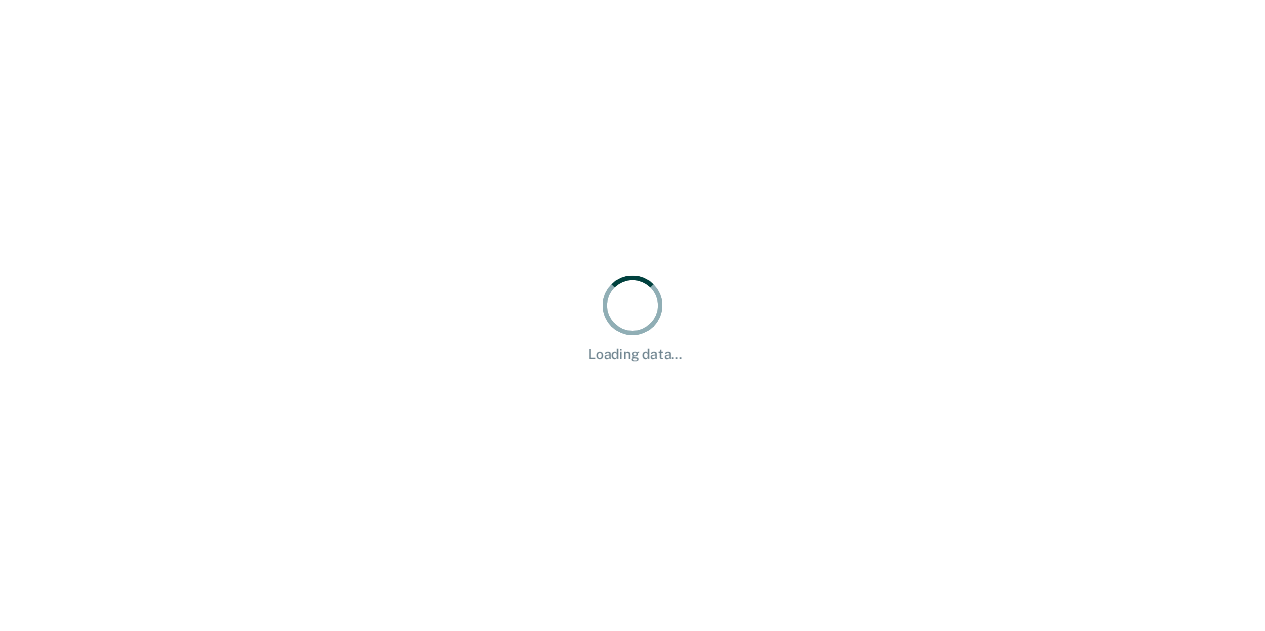 scroll, scrollTop: 0, scrollLeft: 0, axis: both 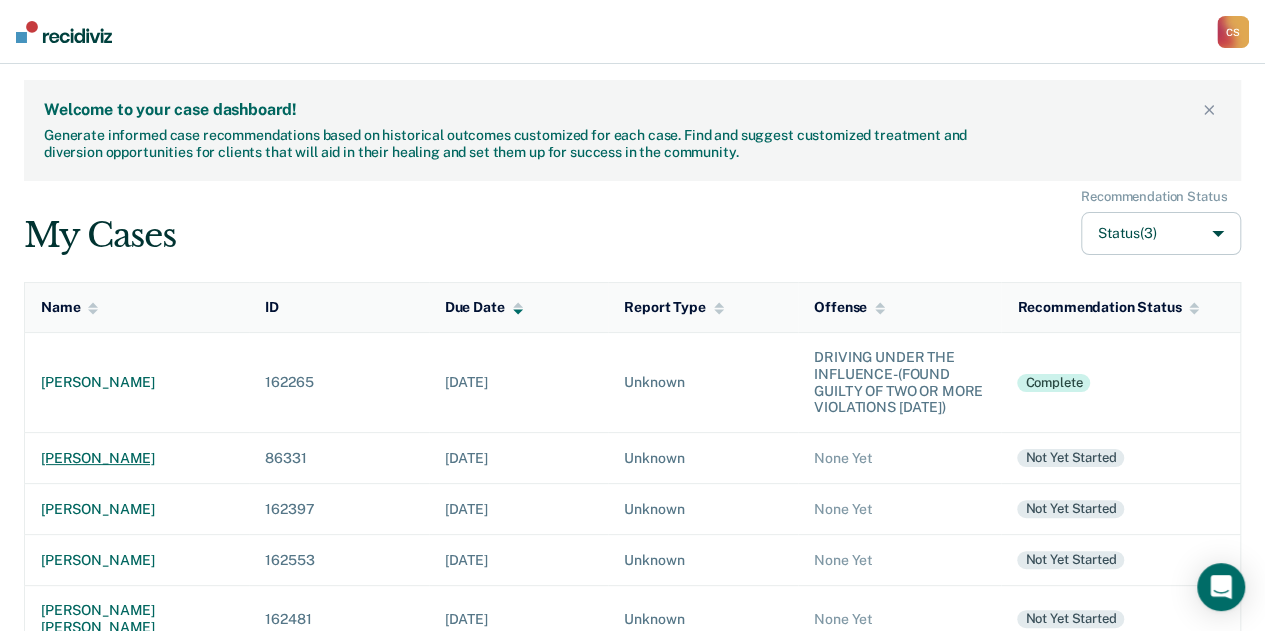 click on "joey markphem white" at bounding box center (137, 458) 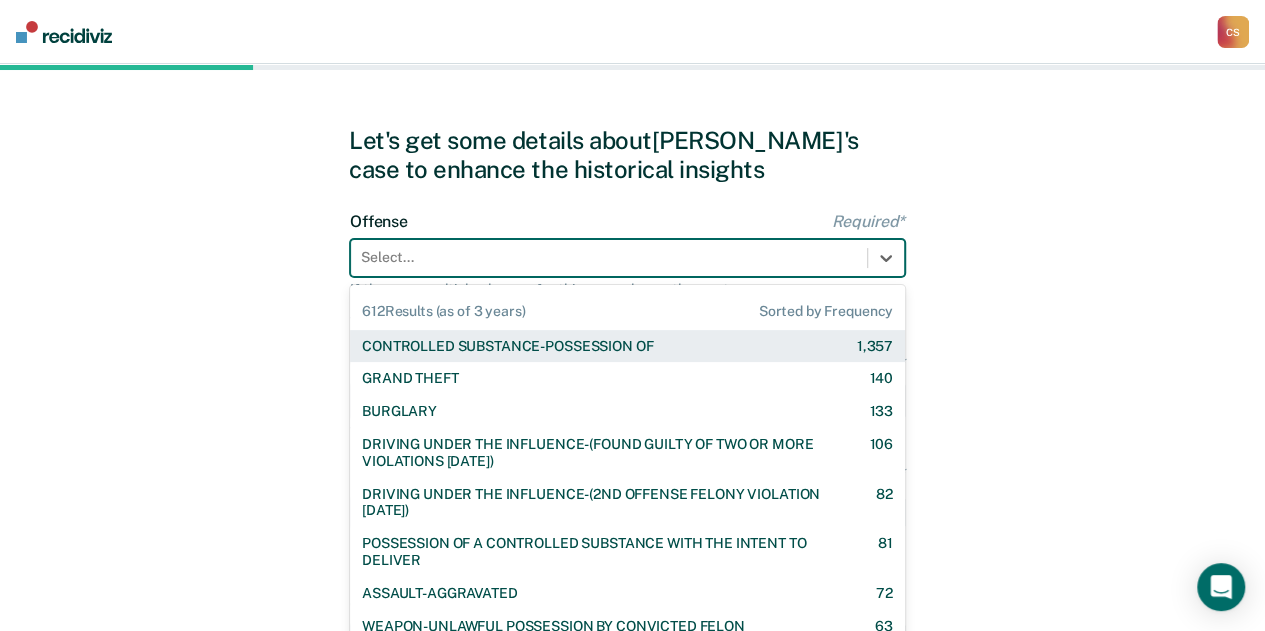 click on "Select..." at bounding box center (627, 258) 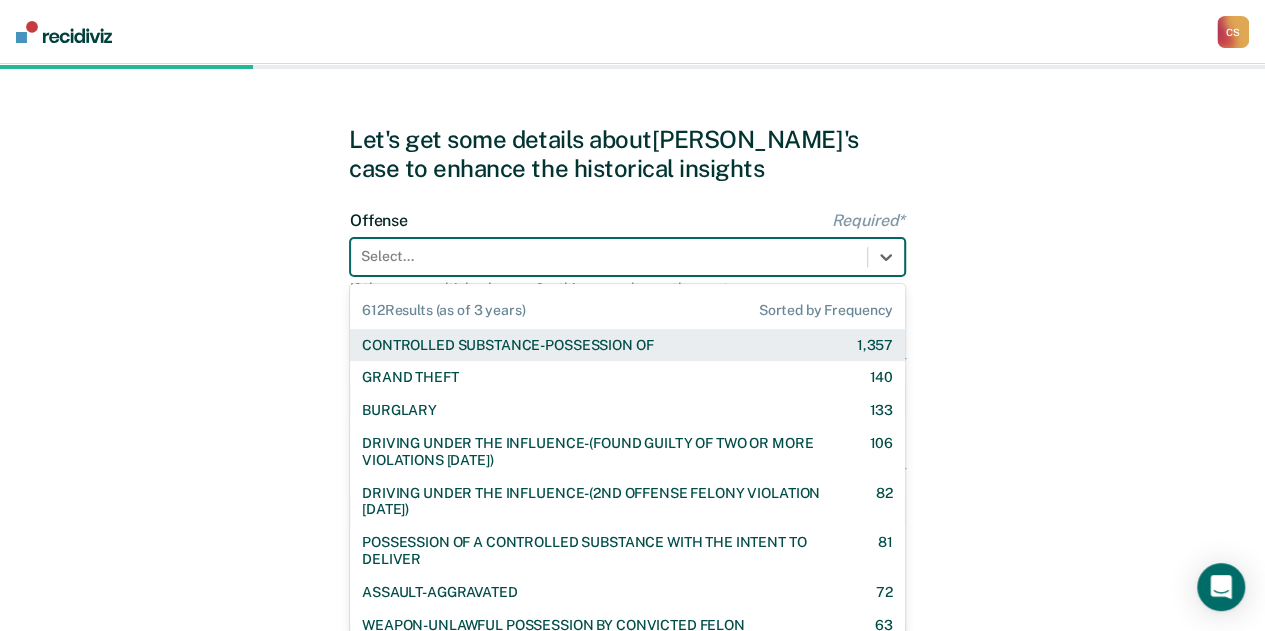 scroll, scrollTop: 12, scrollLeft: 0, axis: vertical 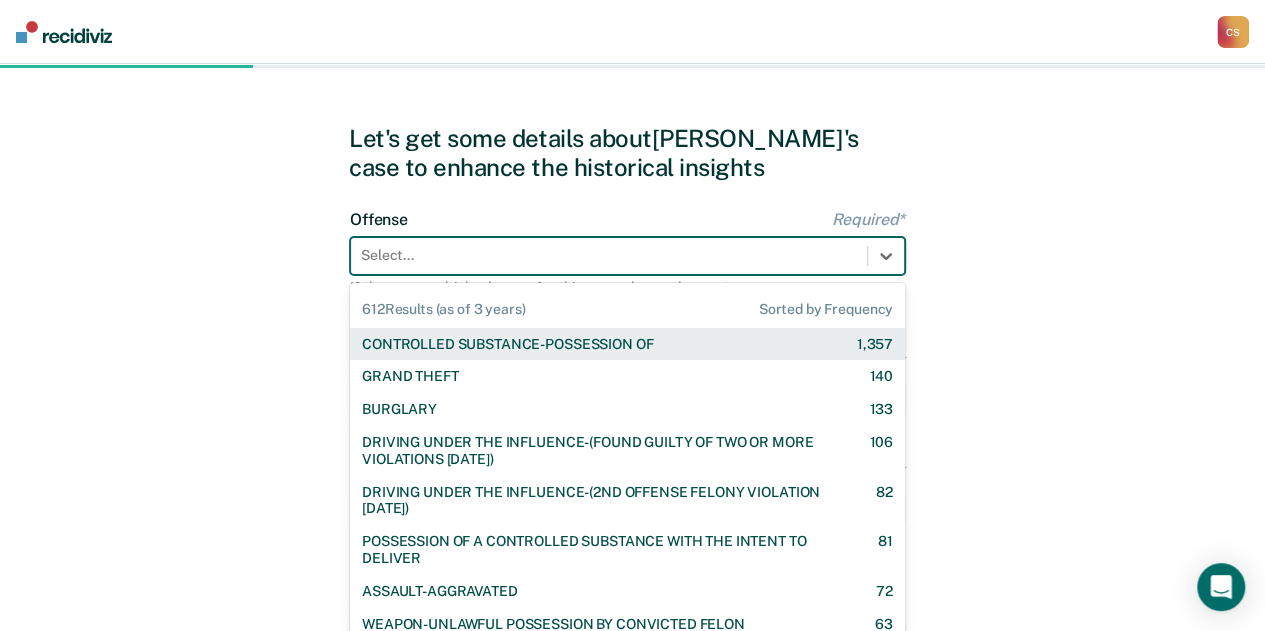 click on "CONTROLLED SUBSTANCE-POSSESSION OF" at bounding box center [507, 344] 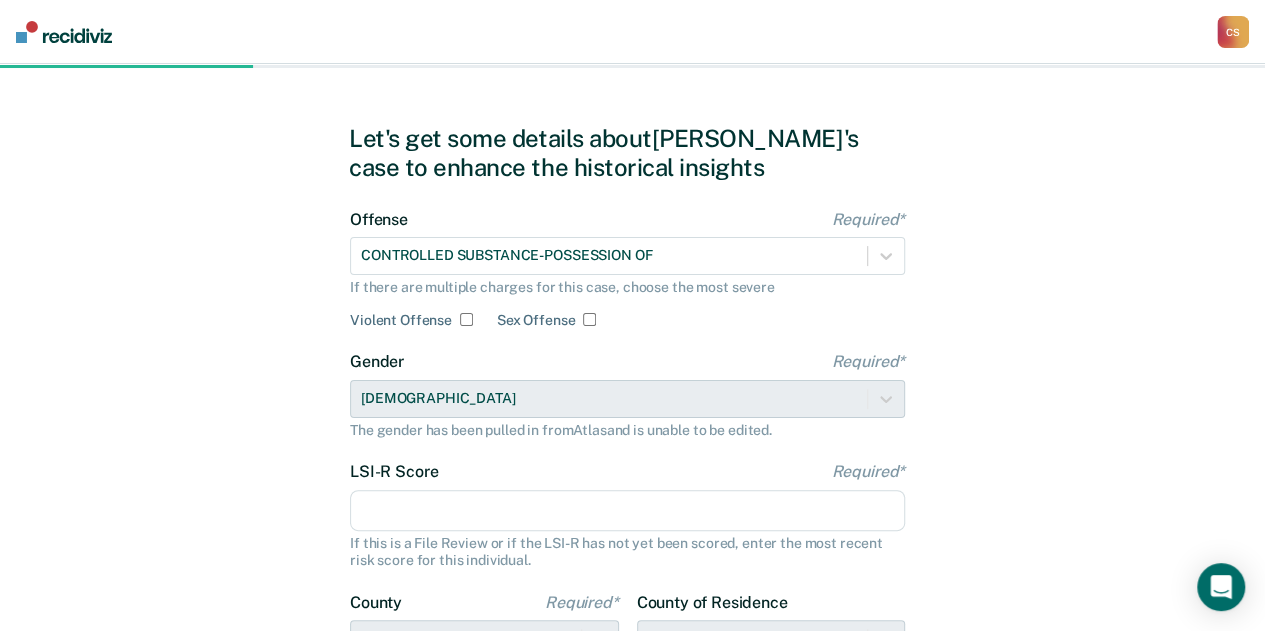click on "LSI-R Score  Required*" at bounding box center (627, 511) 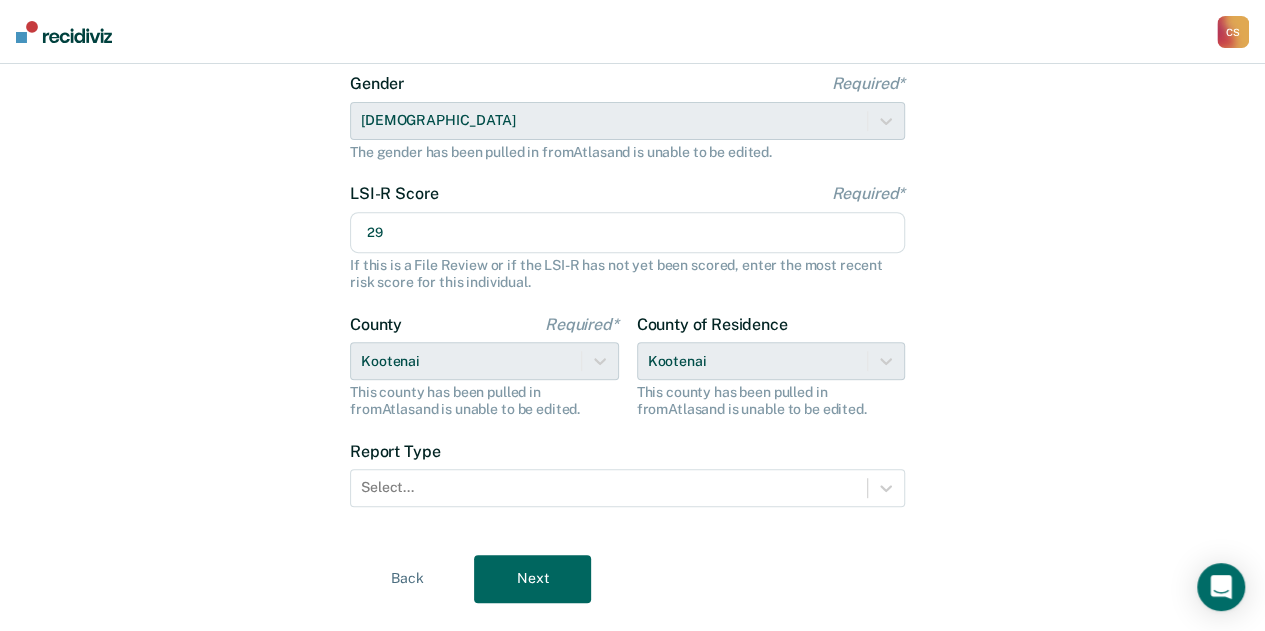 scroll, scrollTop: 332, scrollLeft: 0, axis: vertical 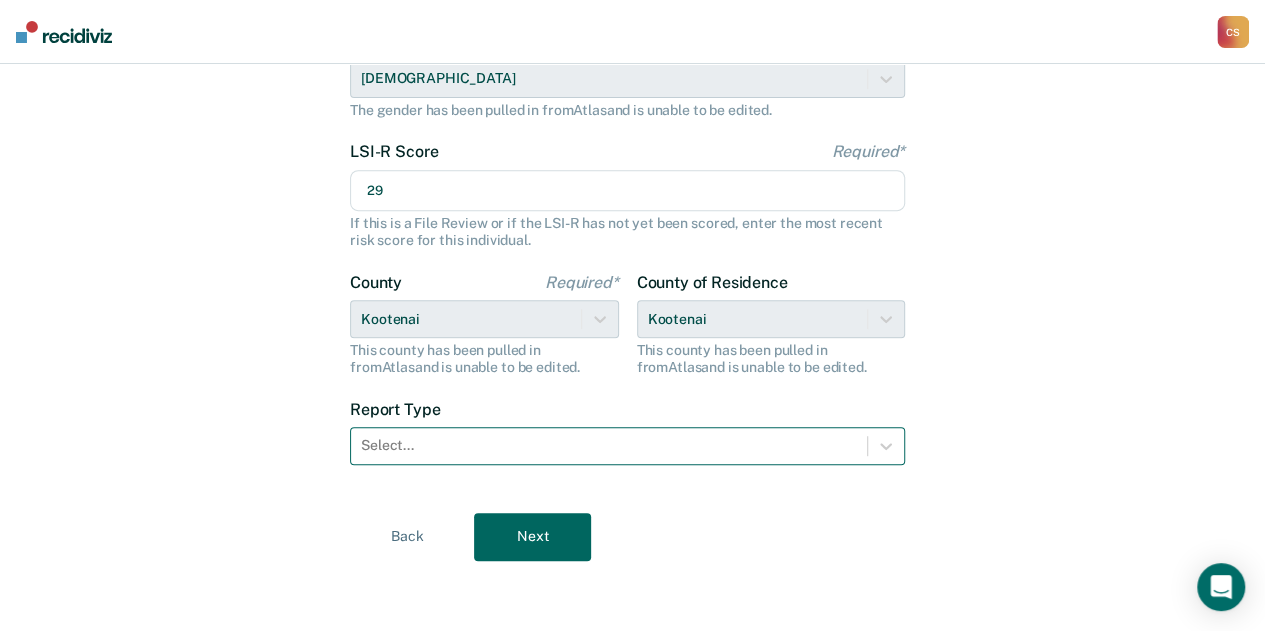 type on "29" 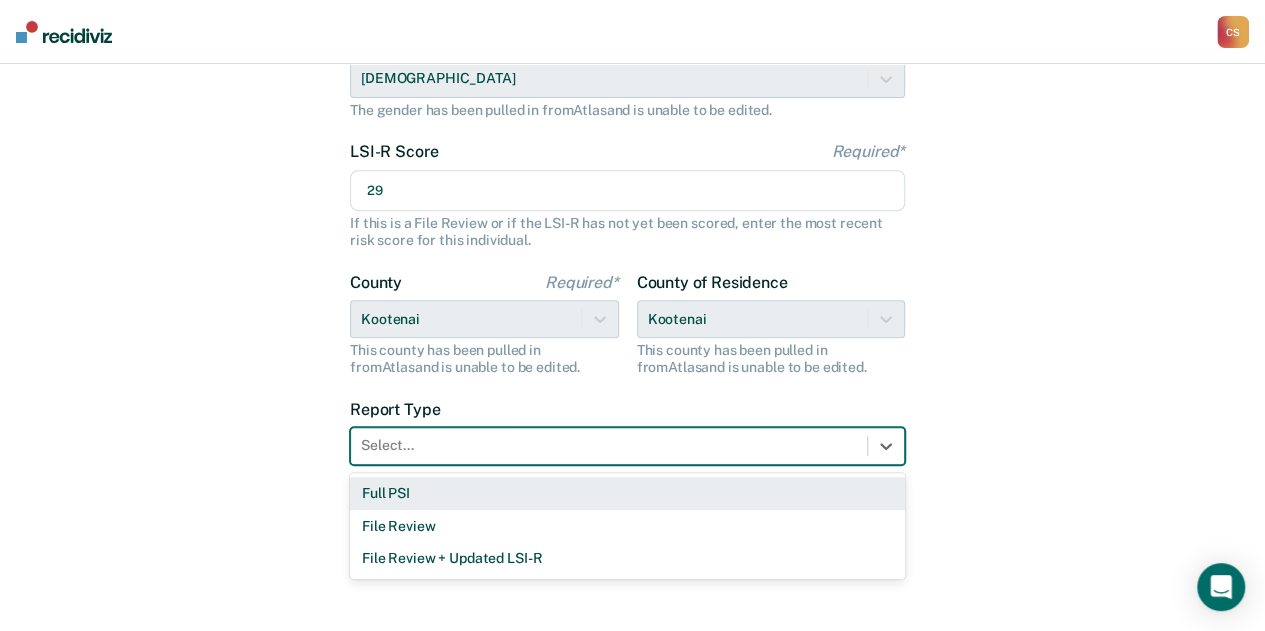 click on "Full PSI" at bounding box center (627, 493) 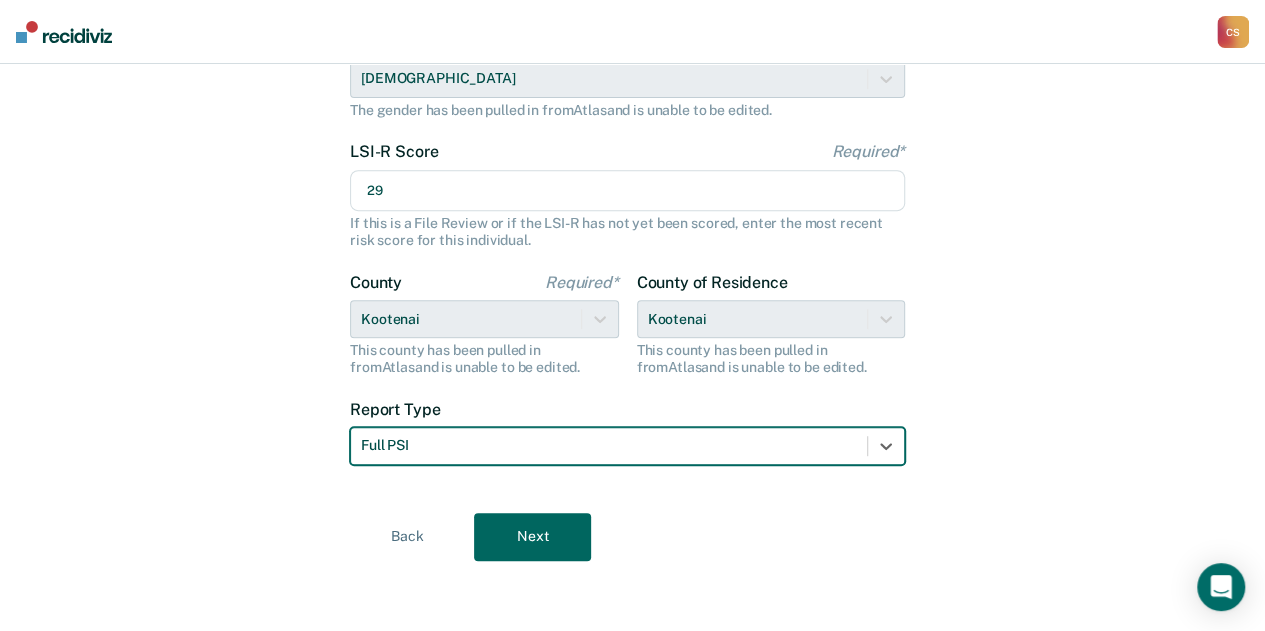 click on "Next" at bounding box center [532, 537] 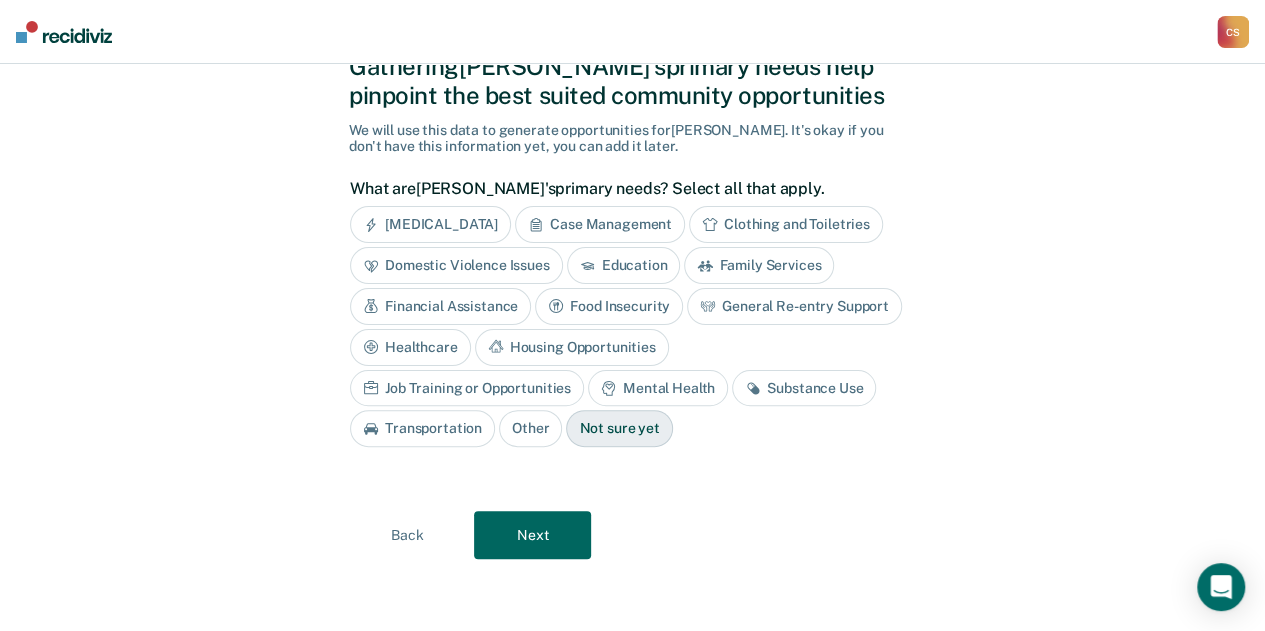 scroll, scrollTop: 80, scrollLeft: 0, axis: vertical 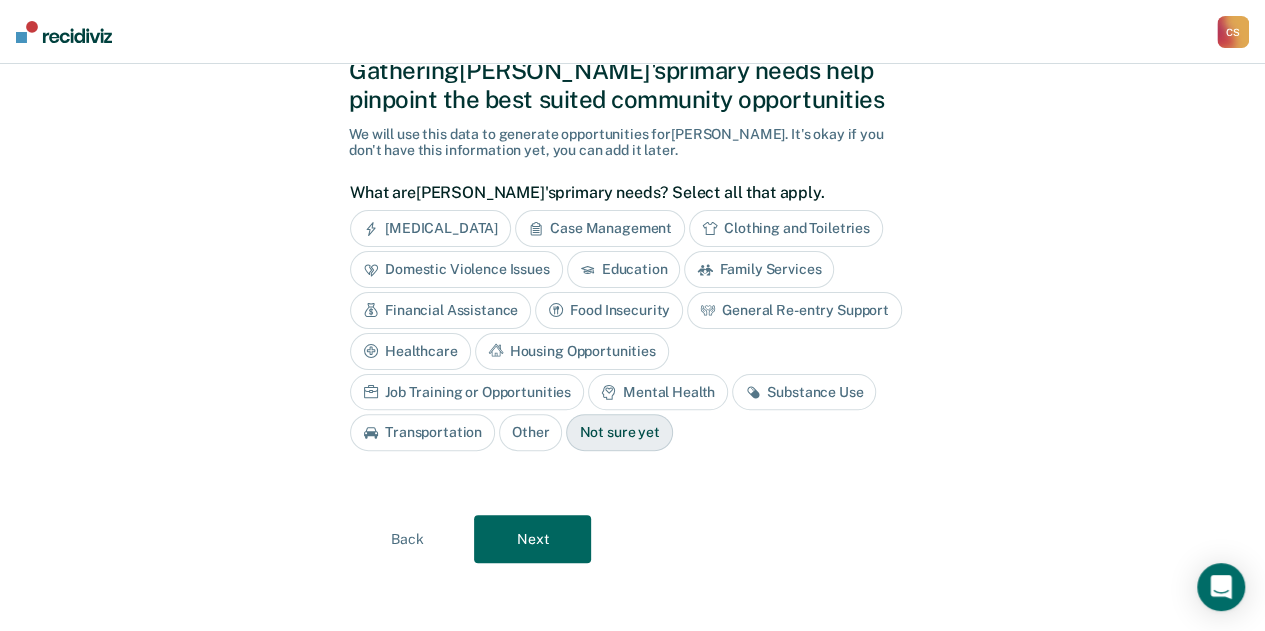 click on "Case Management" at bounding box center [600, 228] 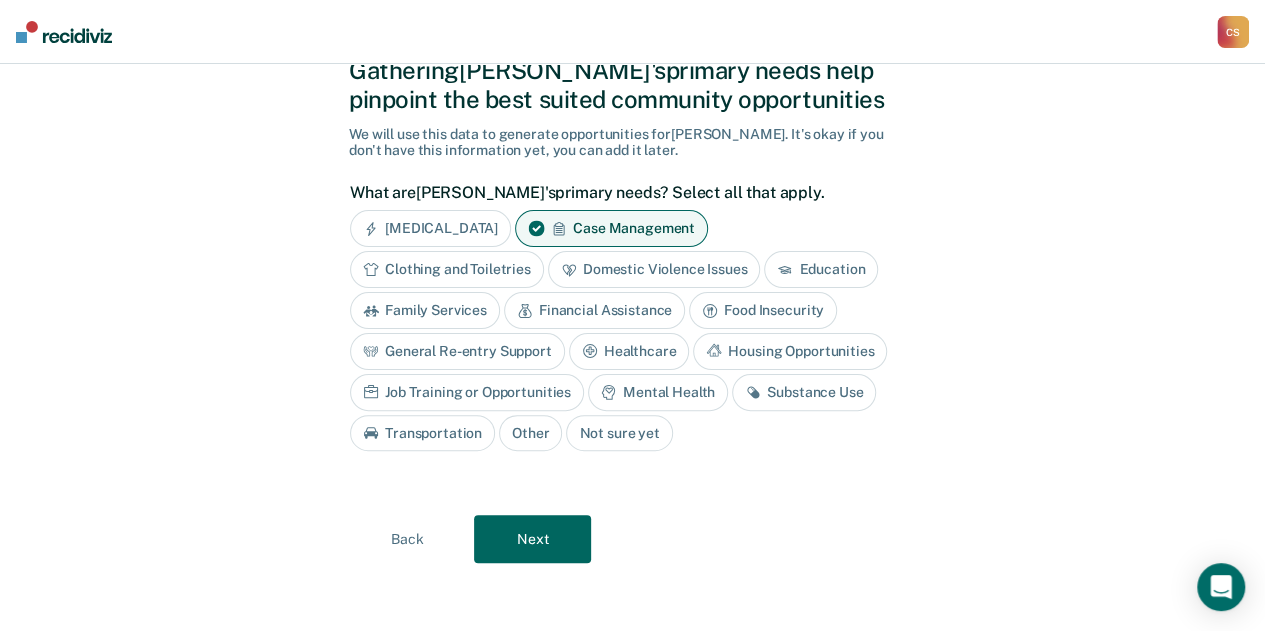 click on "Housing Opportunities" at bounding box center (790, 351) 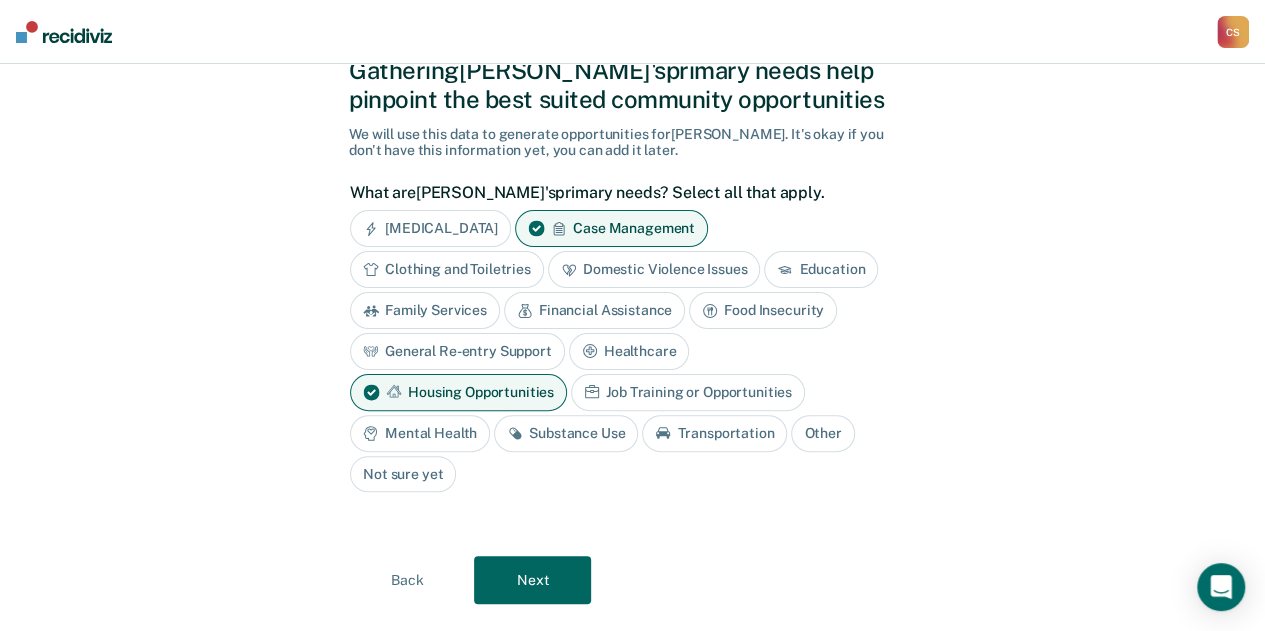 click on "Mental Health" at bounding box center (420, 433) 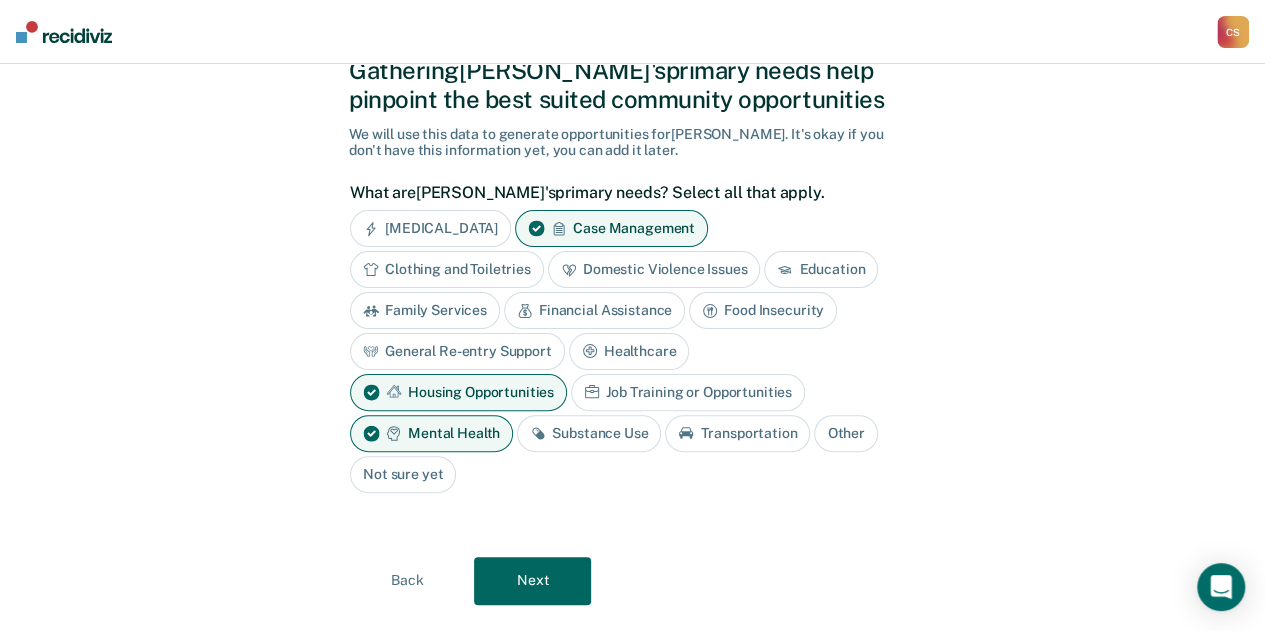 click on "Substance Use" at bounding box center (589, 433) 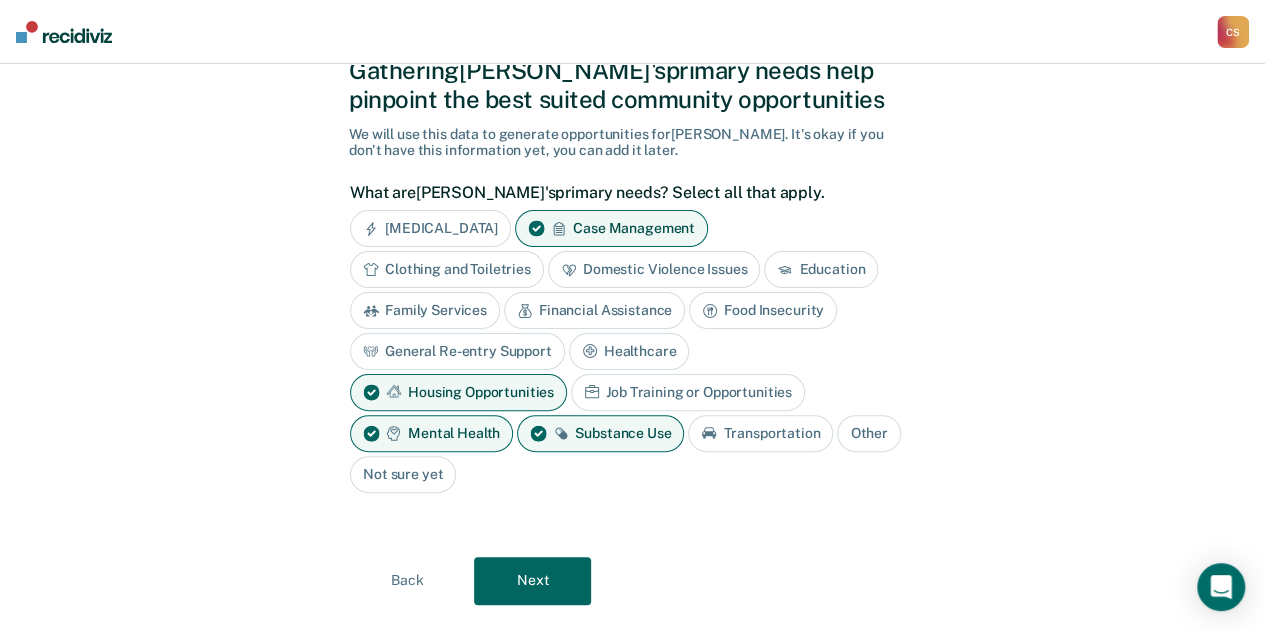 click on "Transportation" at bounding box center (760, 433) 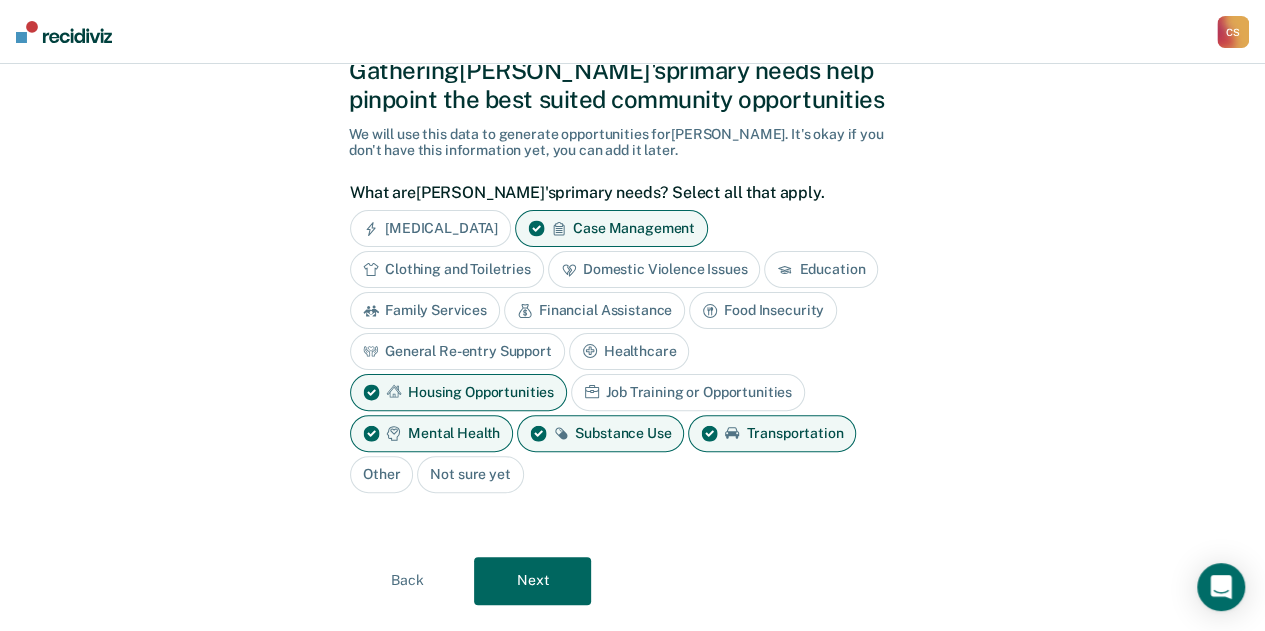 click on "Next" at bounding box center [532, 581] 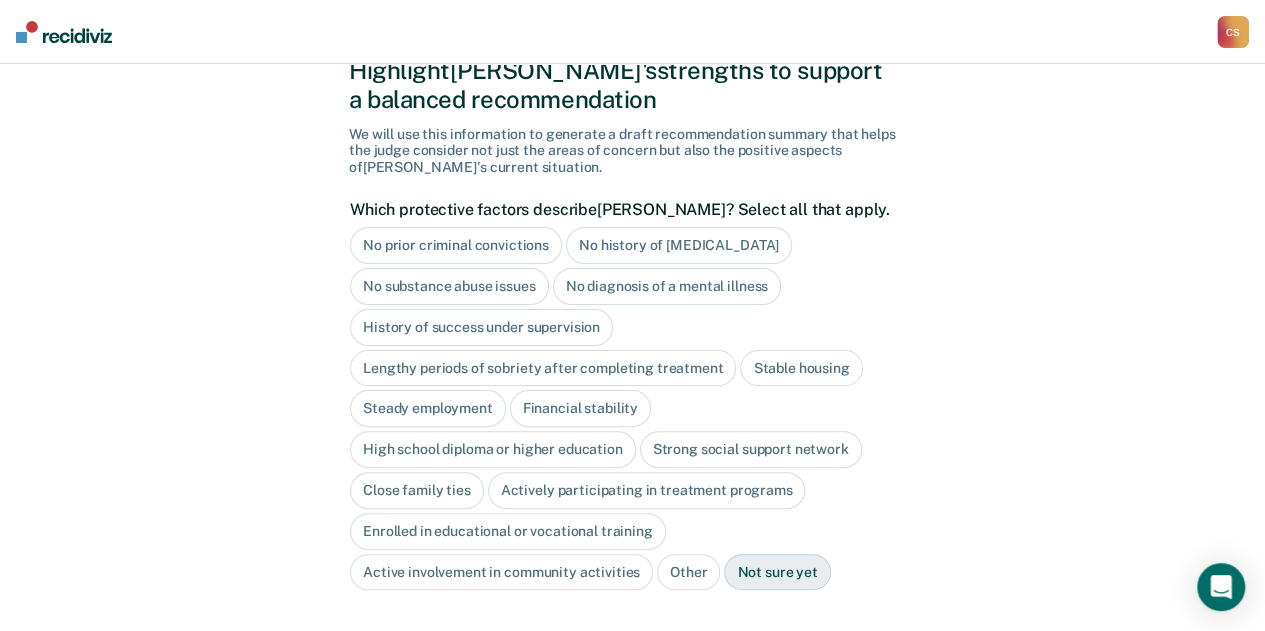 click on "High school diploma or higher education" at bounding box center [493, 449] 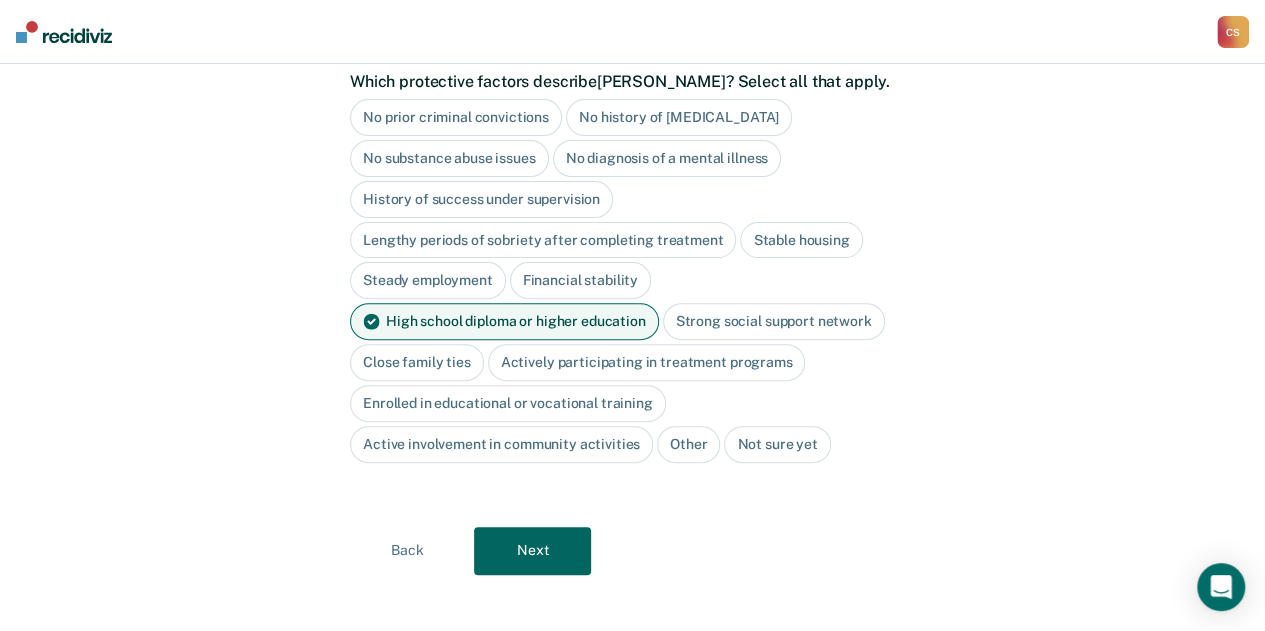 scroll, scrollTop: 217, scrollLeft: 0, axis: vertical 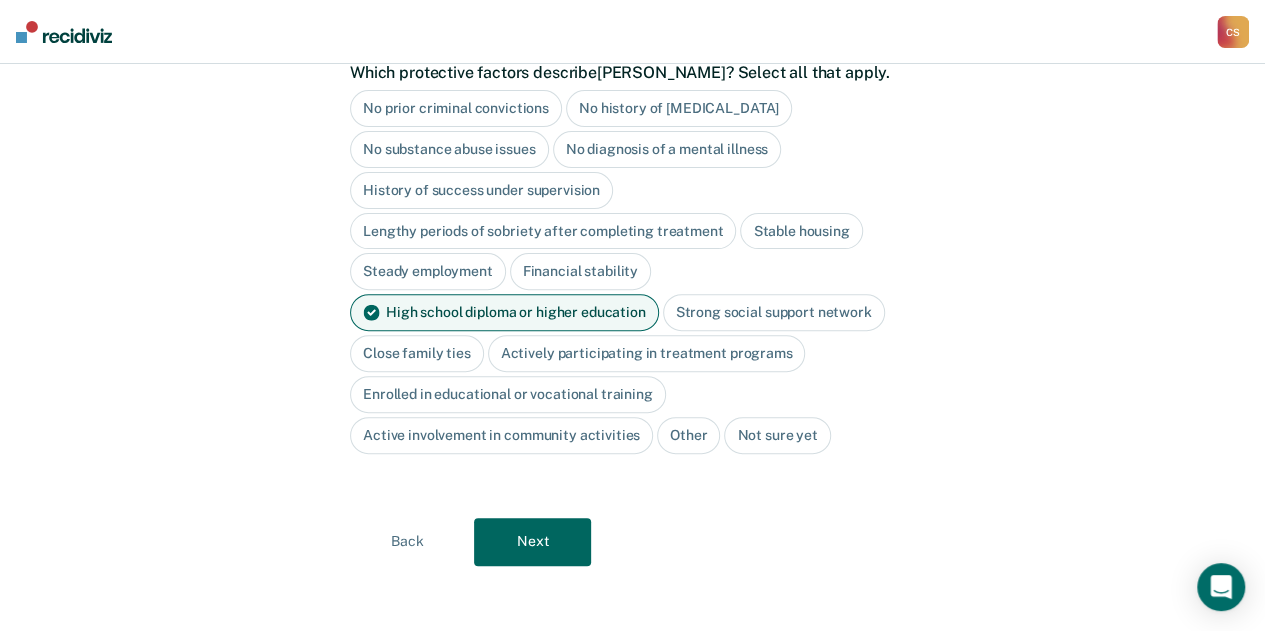 click on "Next" at bounding box center [532, 542] 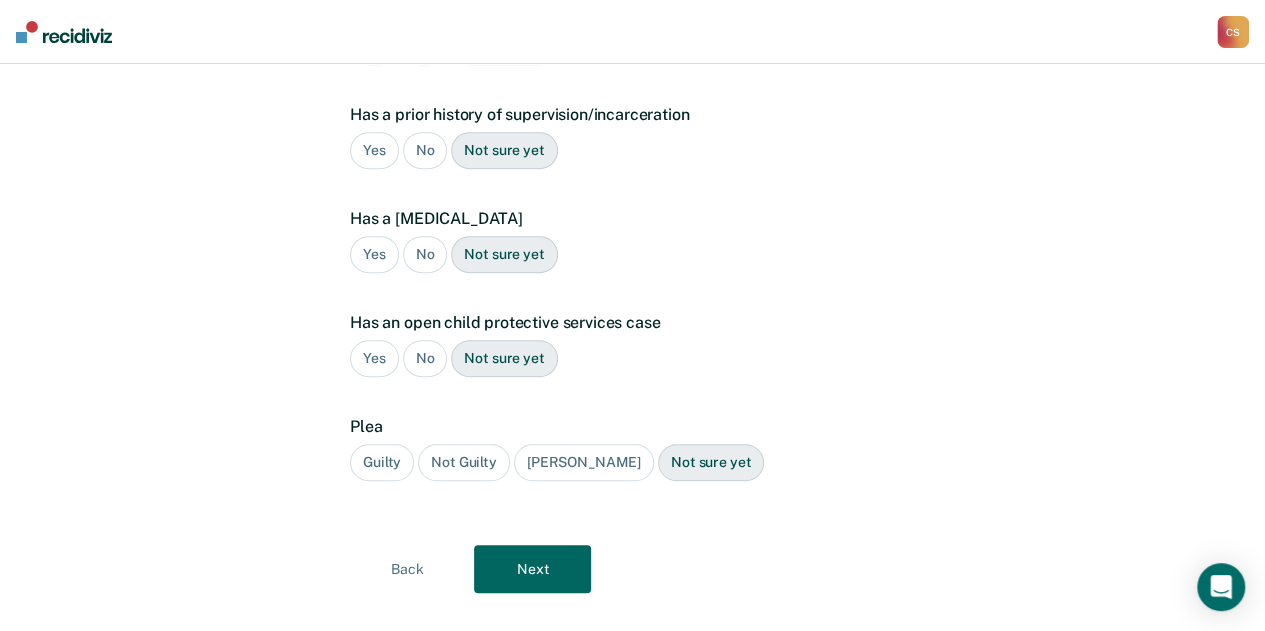 click on "Yes" at bounding box center [374, 150] 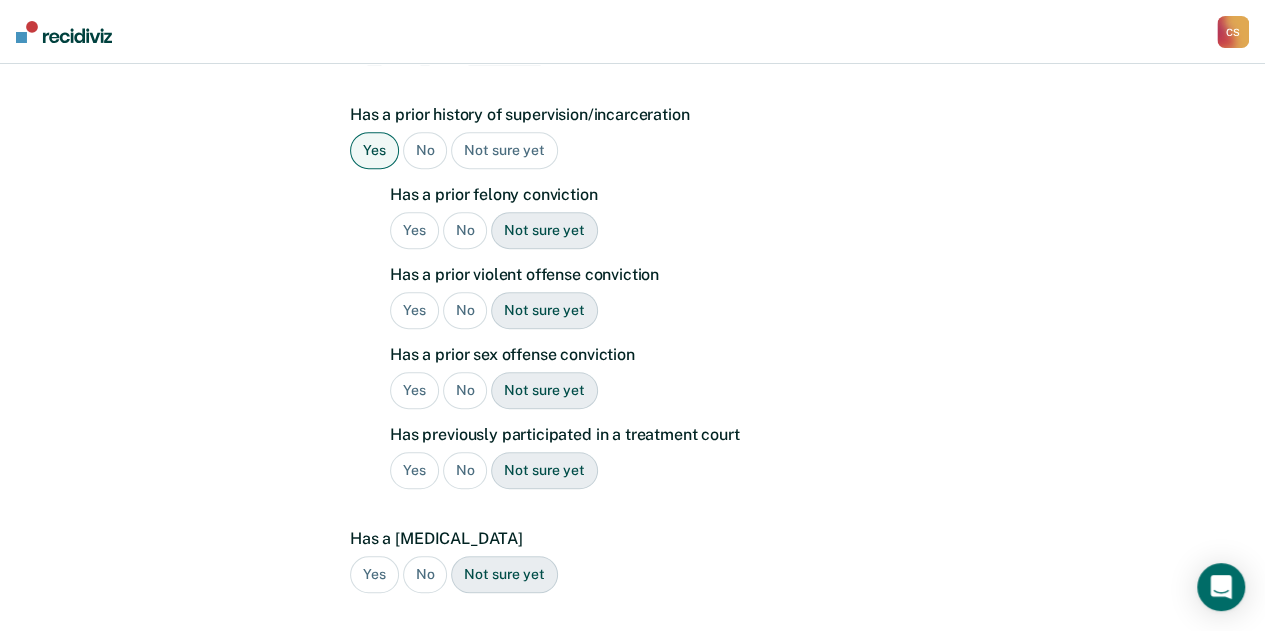 click on "Yes" at bounding box center [414, 230] 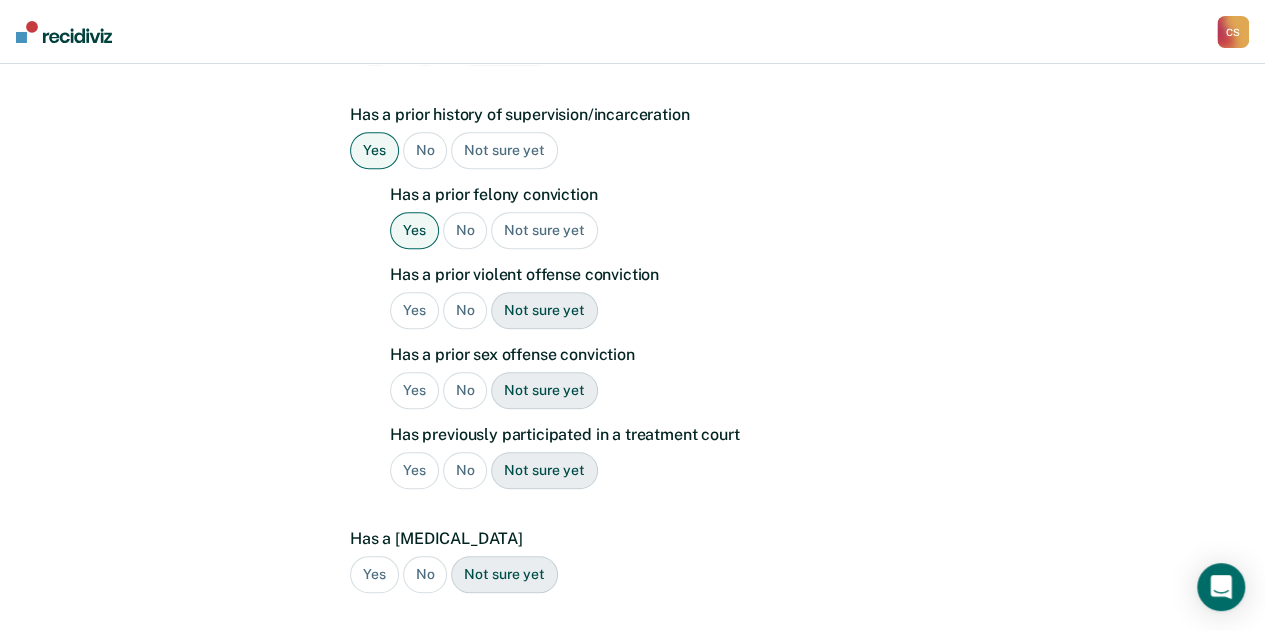 click on "Yes" at bounding box center (414, 310) 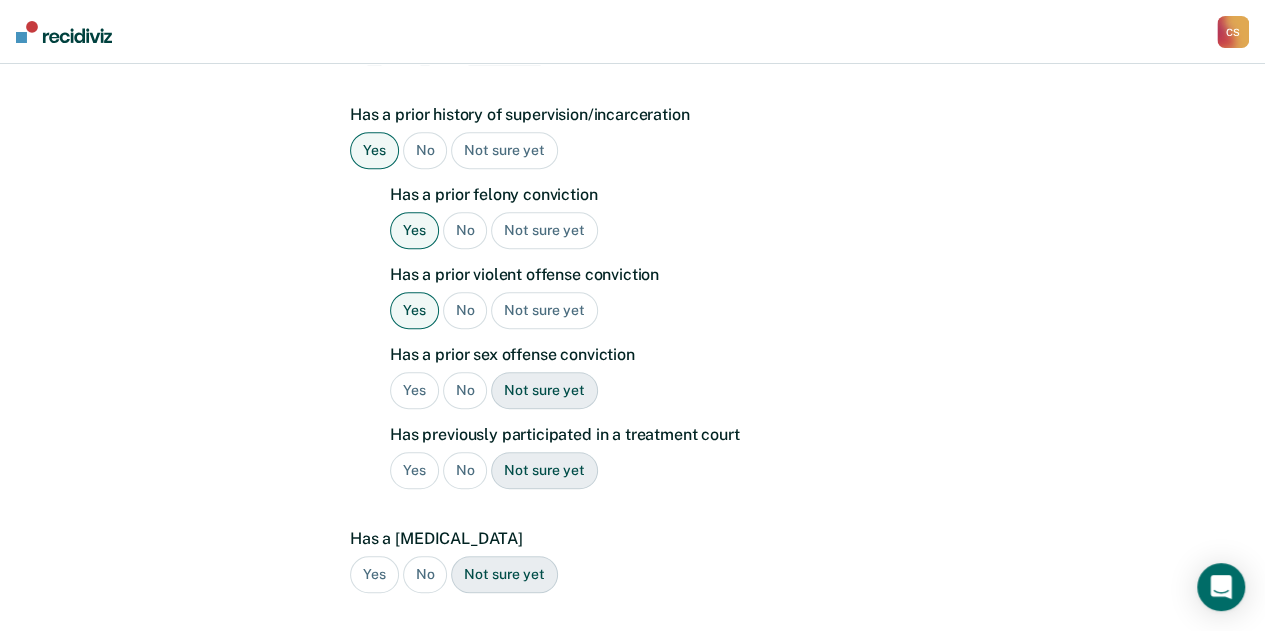 click on "No" at bounding box center [465, 390] 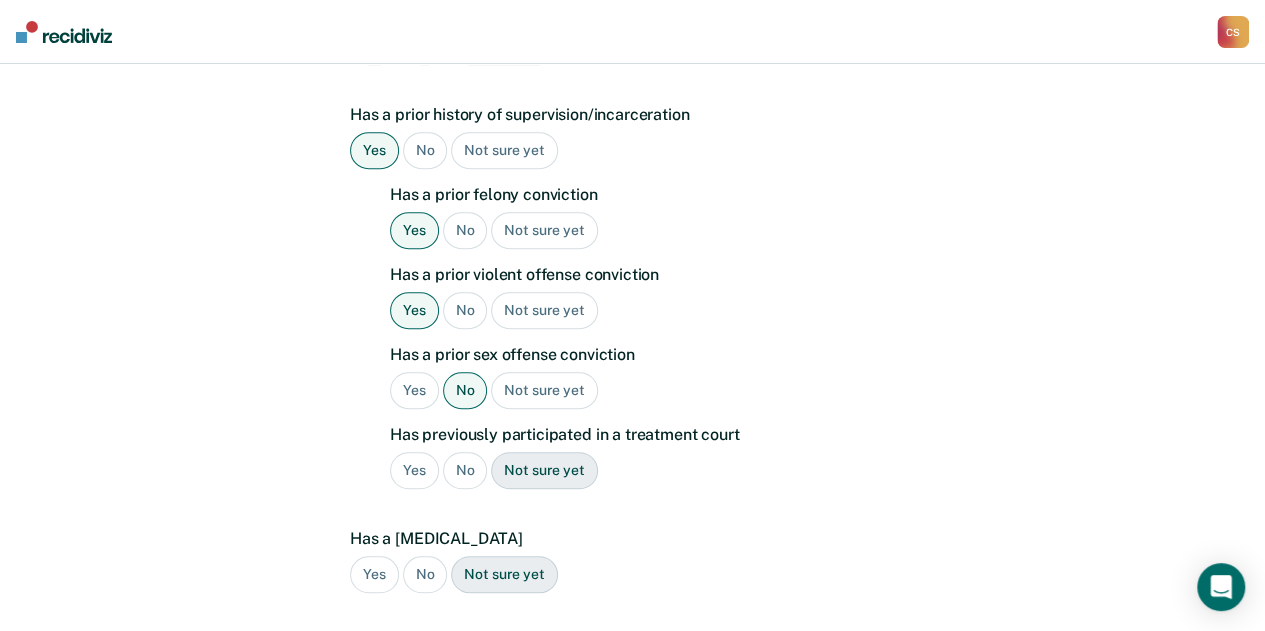 click on "No" at bounding box center (465, 470) 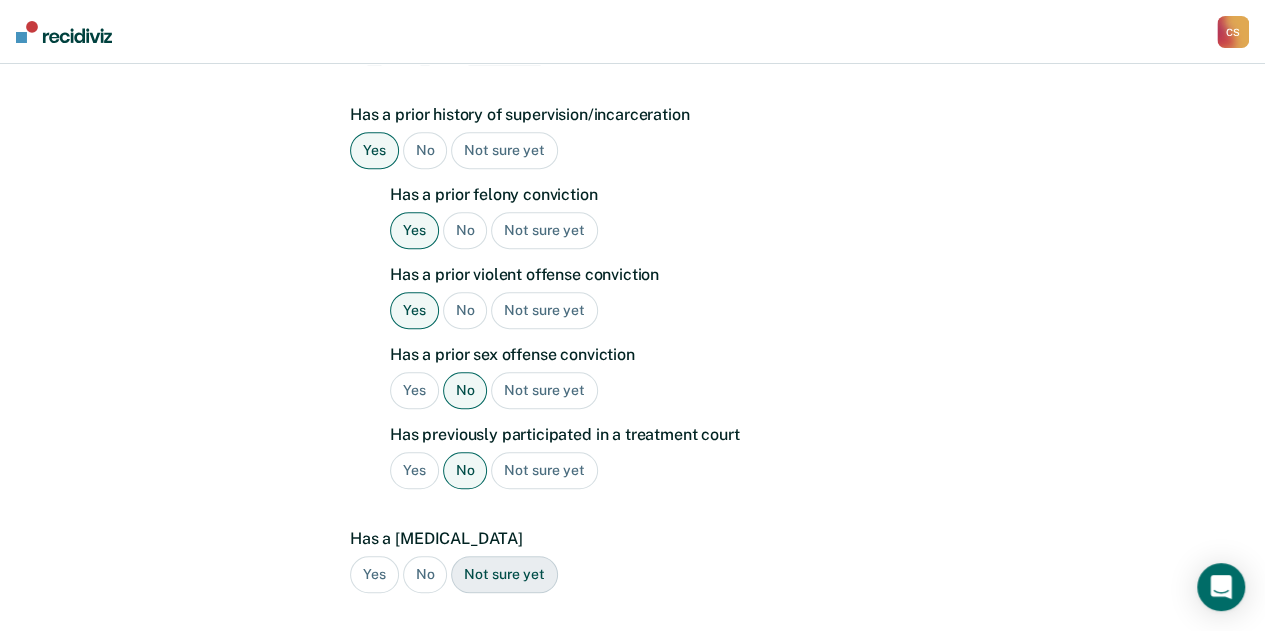 click on "Yes" at bounding box center (374, 574) 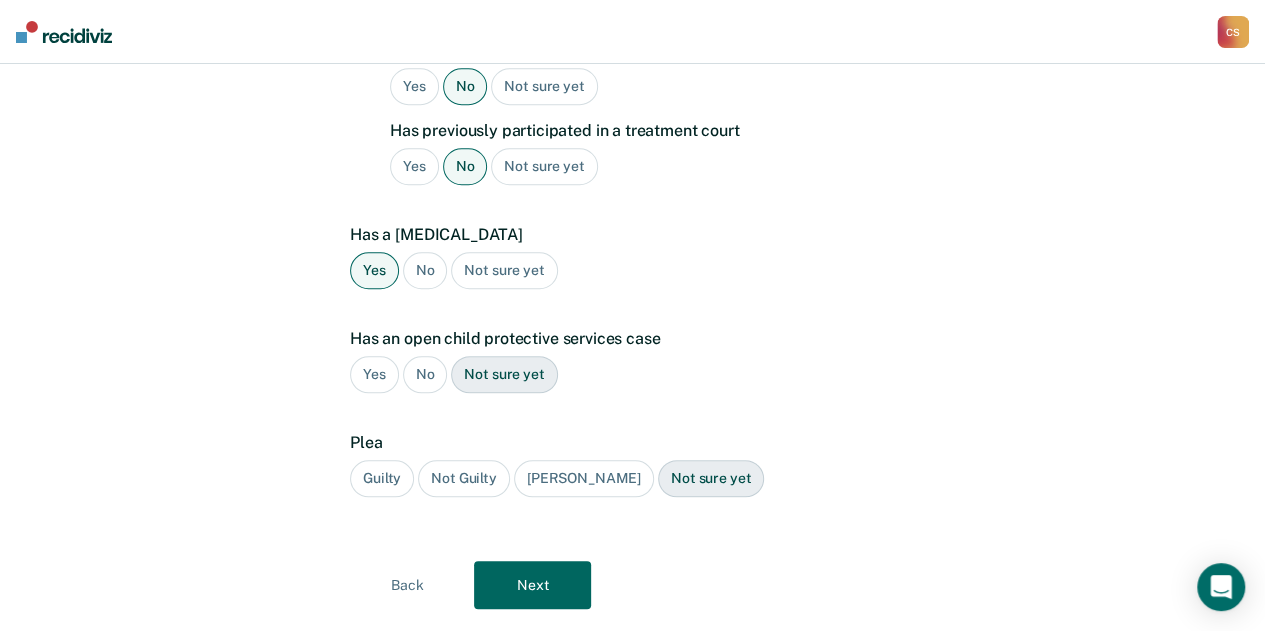 scroll, scrollTop: 802, scrollLeft: 0, axis: vertical 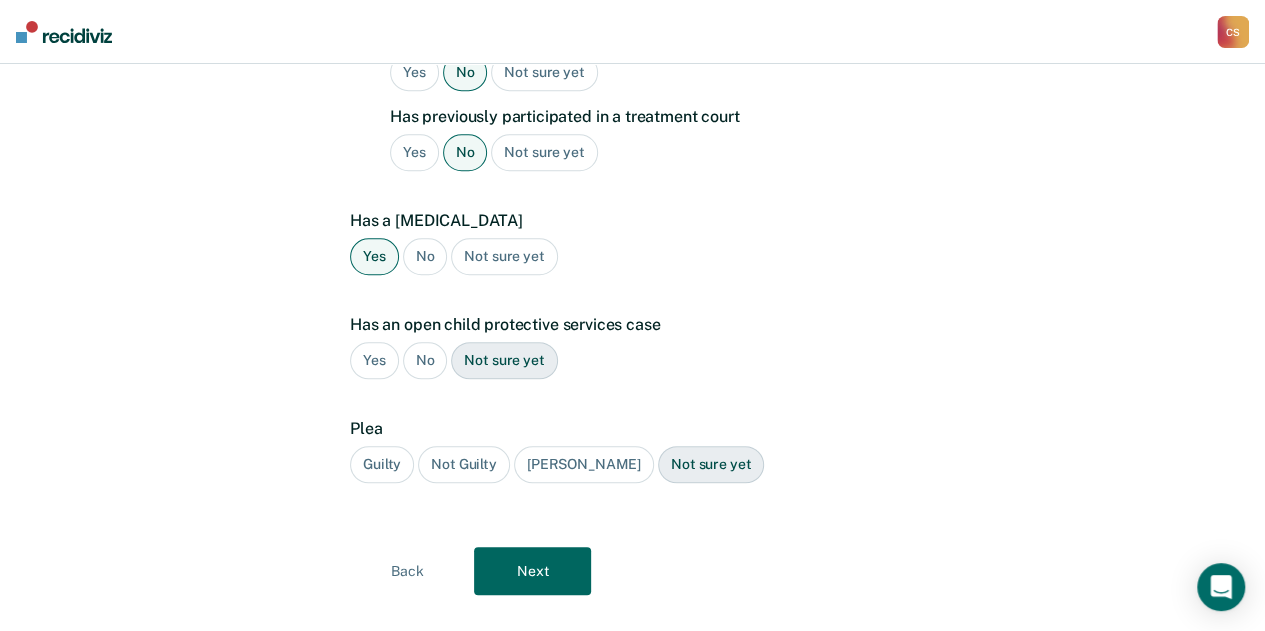 click on "No" at bounding box center (425, 360) 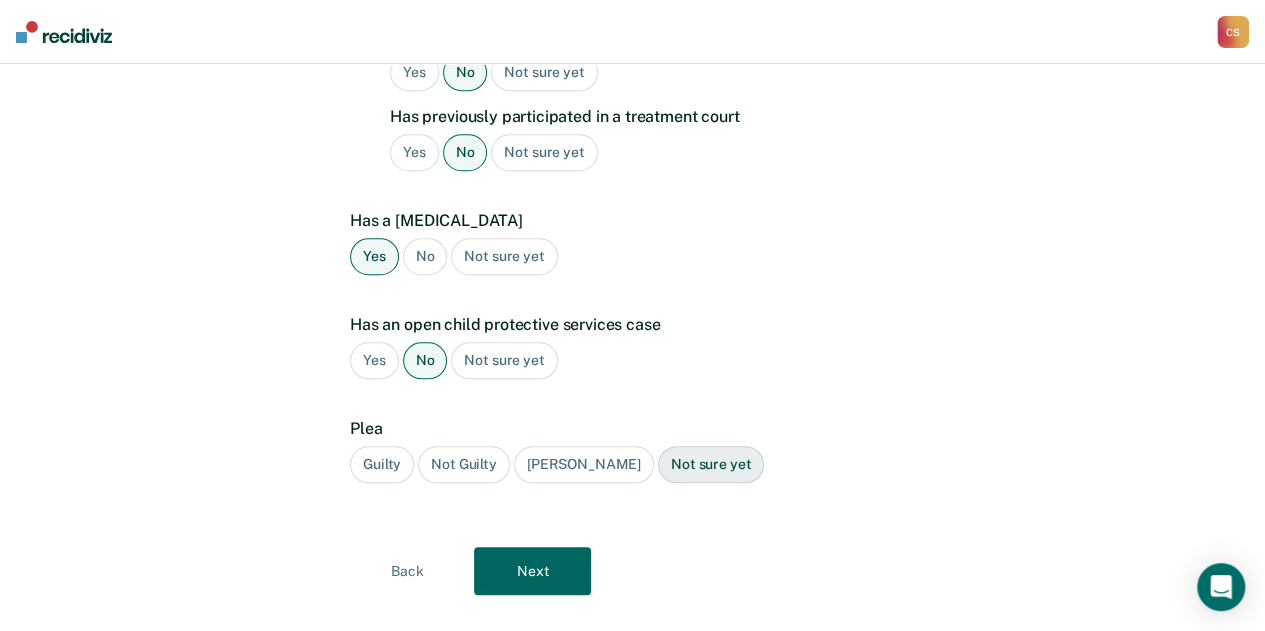 click on "Guilty" at bounding box center (382, 464) 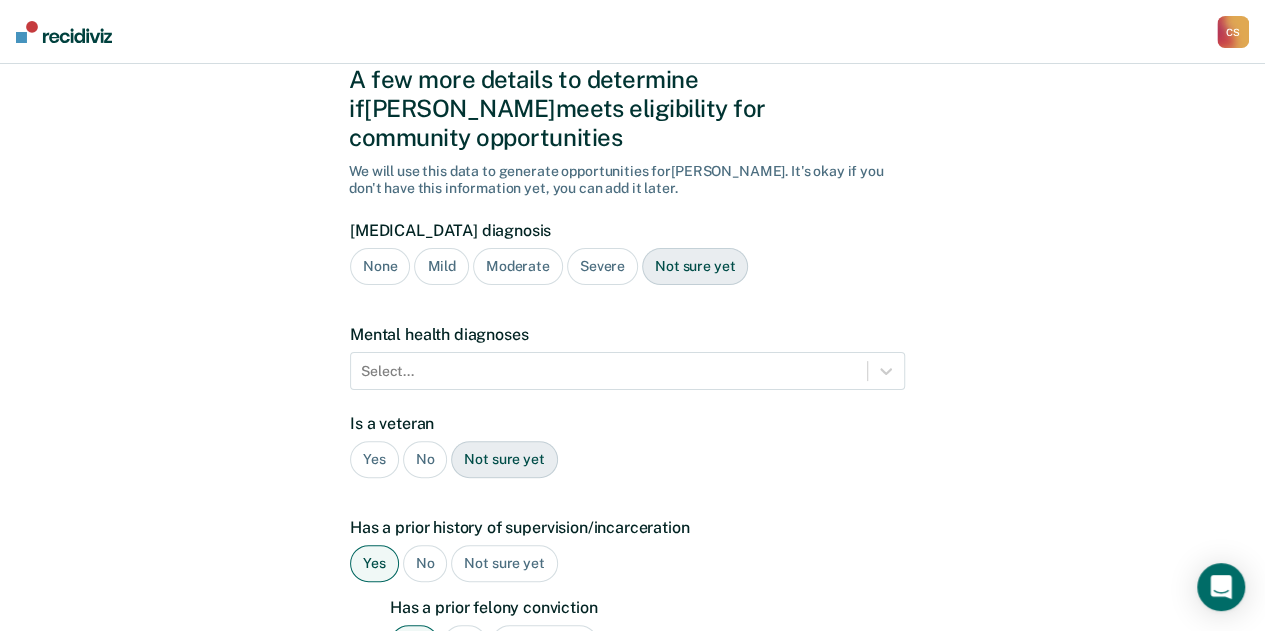 scroll, scrollTop: 40, scrollLeft: 0, axis: vertical 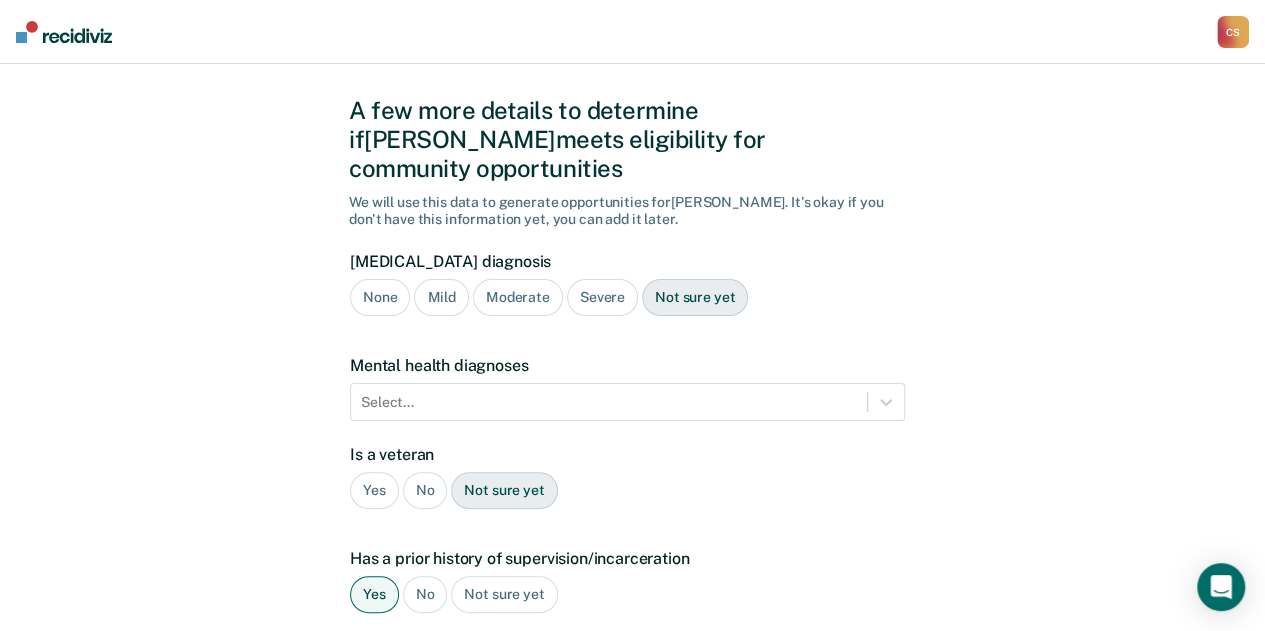click on "Not sure yet" at bounding box center [695, 297] 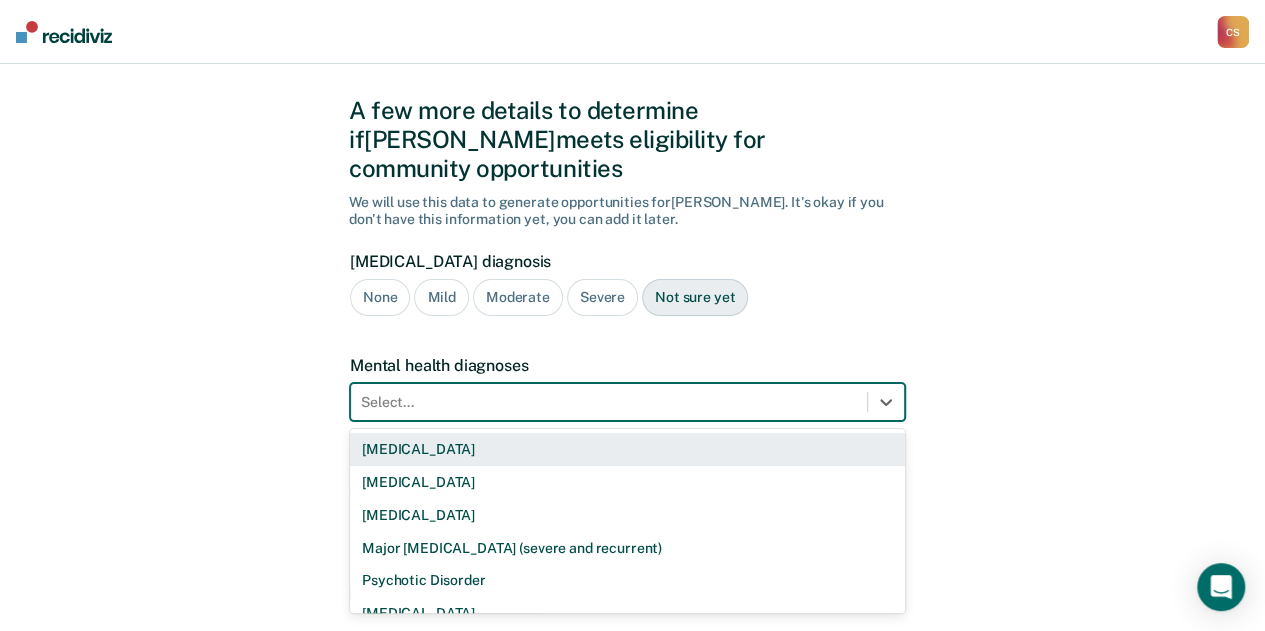 scroll, scrollTop: 116, scrollLeft: 0, axis: vertical 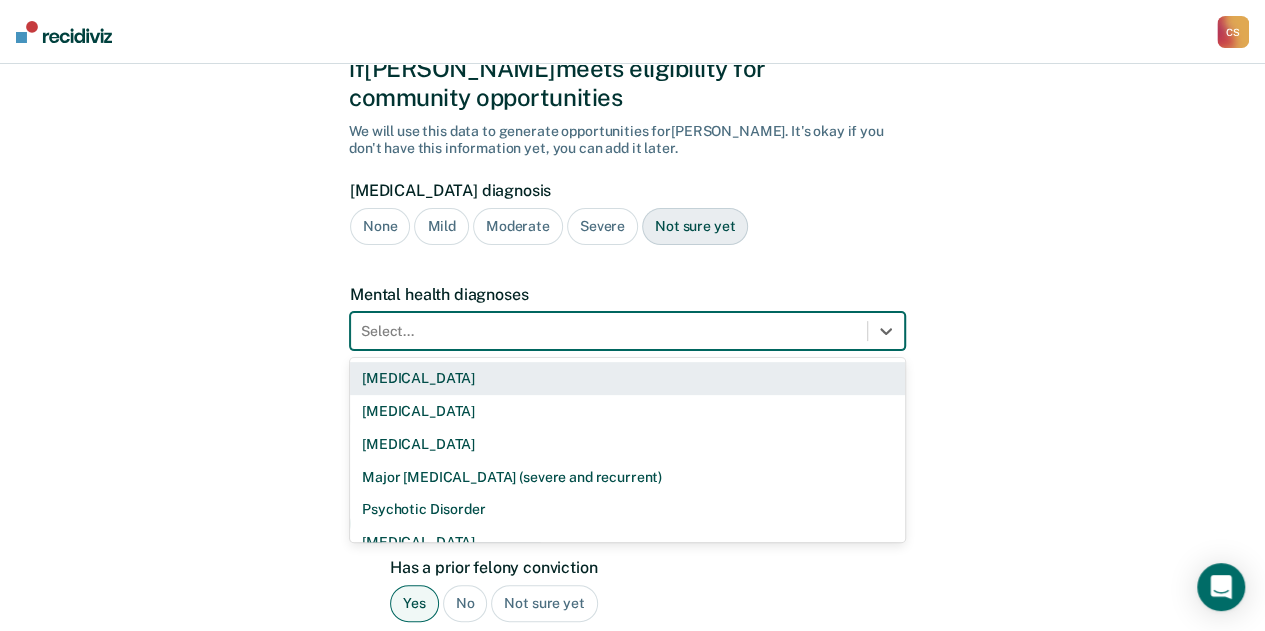 click on "9 results available. Use Up and Down to choose options, press Enter to select the currently focused option, press Escape to exit the menu, press Tab to select the option and exit the menu. Select... Bipolar Disorder Borderline Personality Disorder Delusional Disorder Major Depressive Disorder (severe and recurrent) Psychotic Disorder Schizophrenia Schizoaffective Disorder Other None" at bounding box center (627, 331) 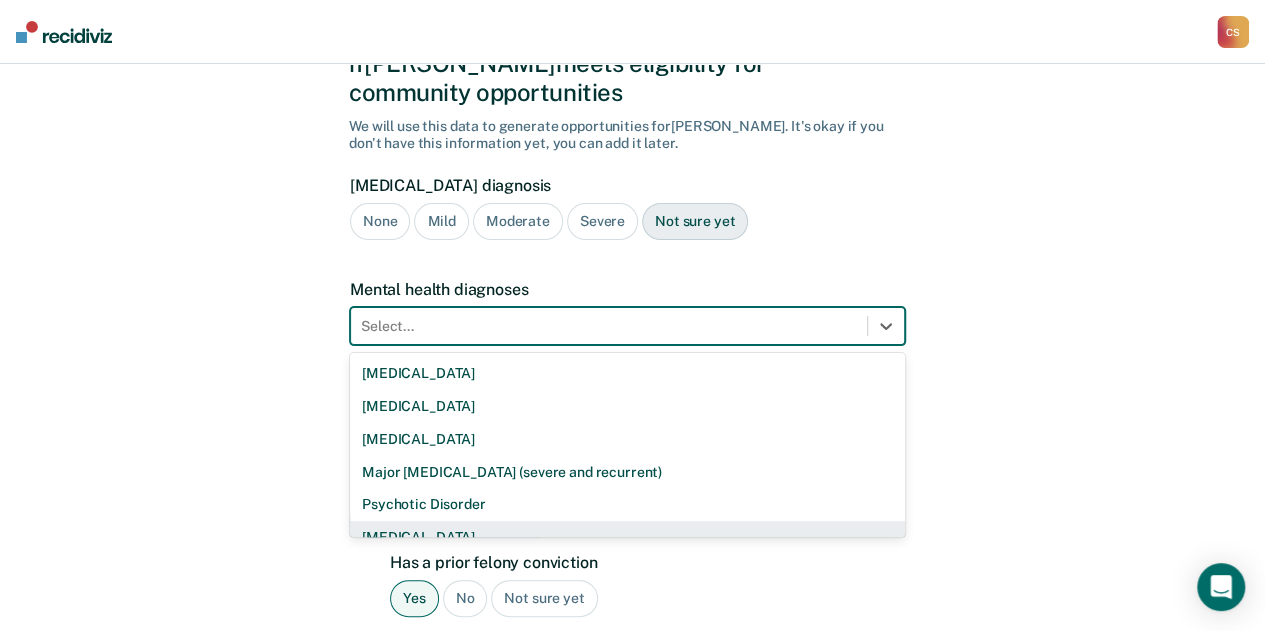click on "Schizophrenia" at bounding box center (627, 537) 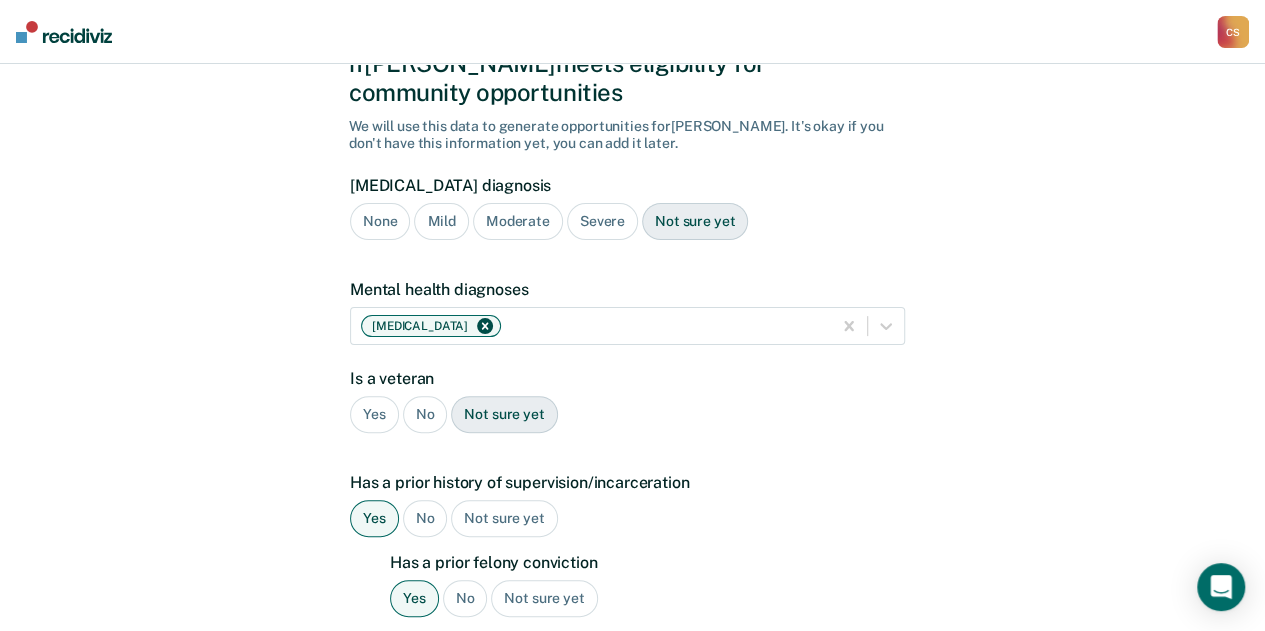 click on "No" at bounding box center [425, 414] 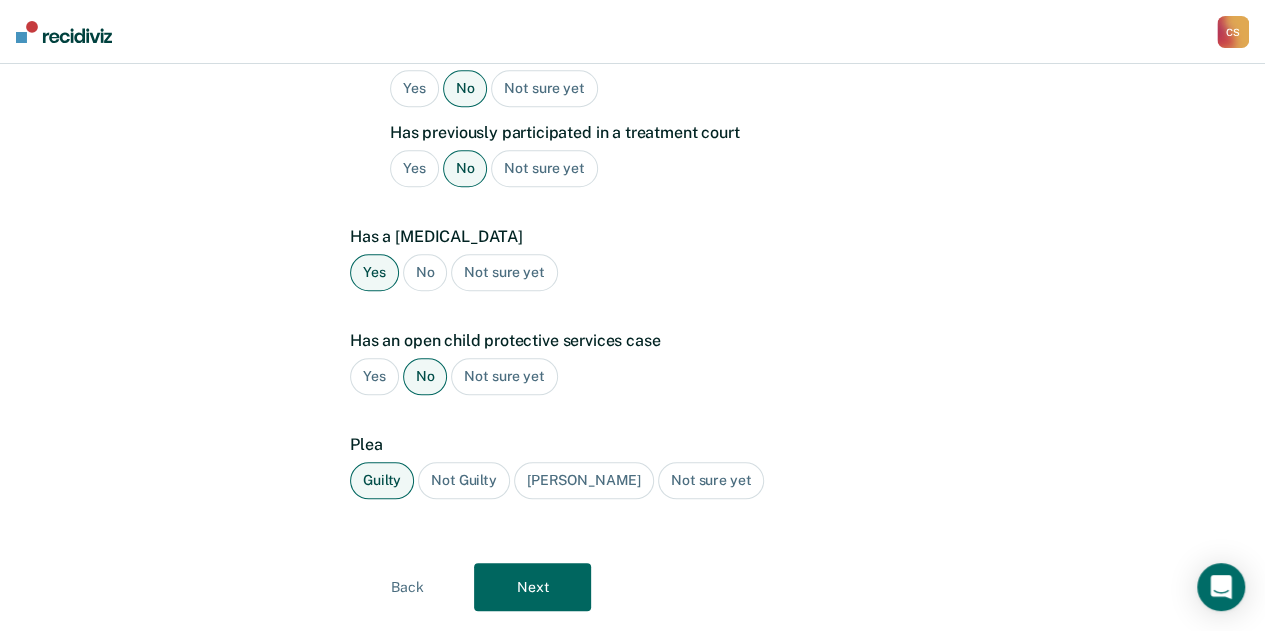 scroll, scrollTop: 802, scrollLeft: 0, axis: vertical 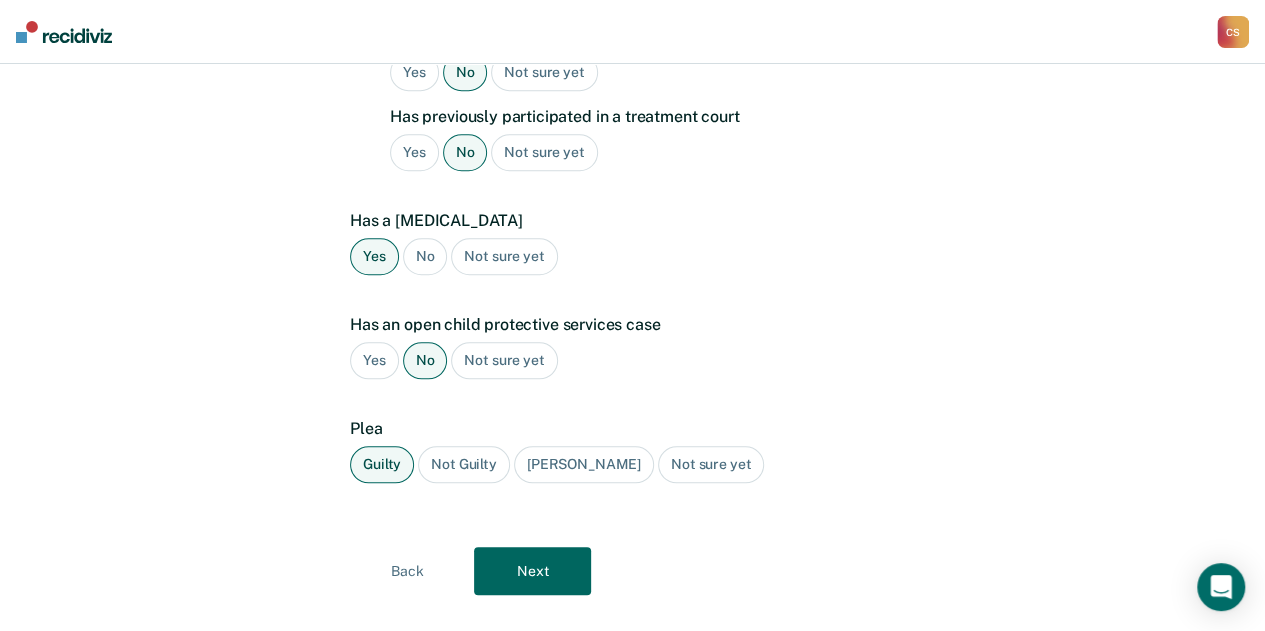 click on "Next" at bounding box center [532, 571] 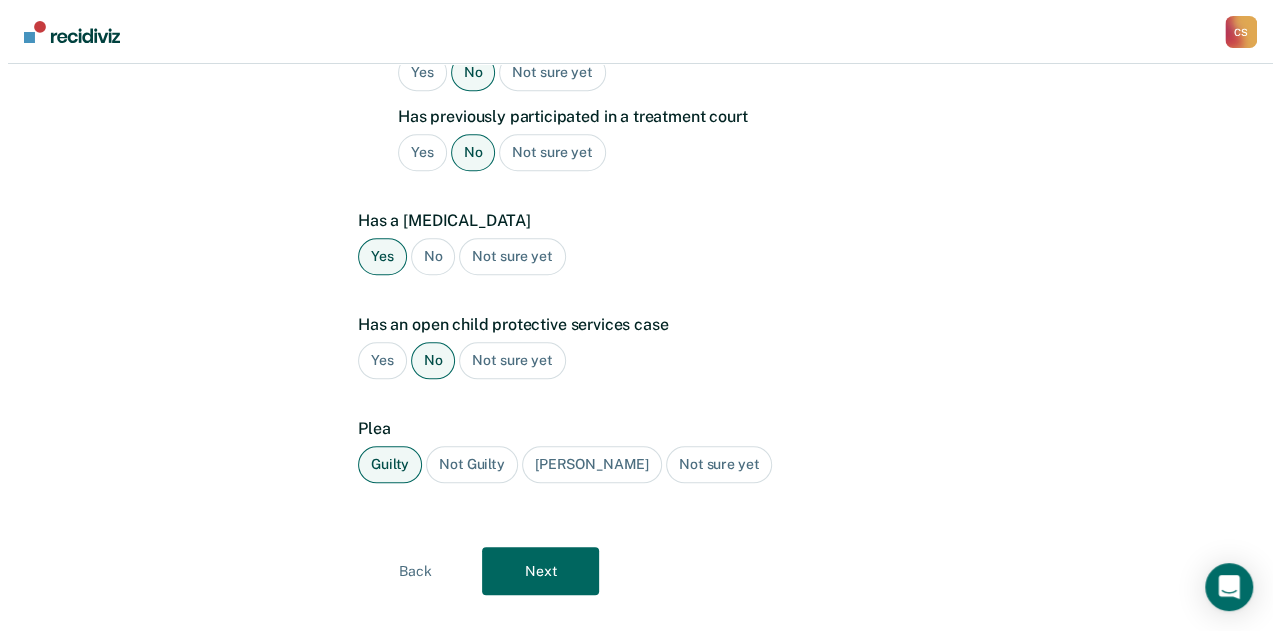 scroll, scrollTop: 0, scrollLeft: 0, axis: both 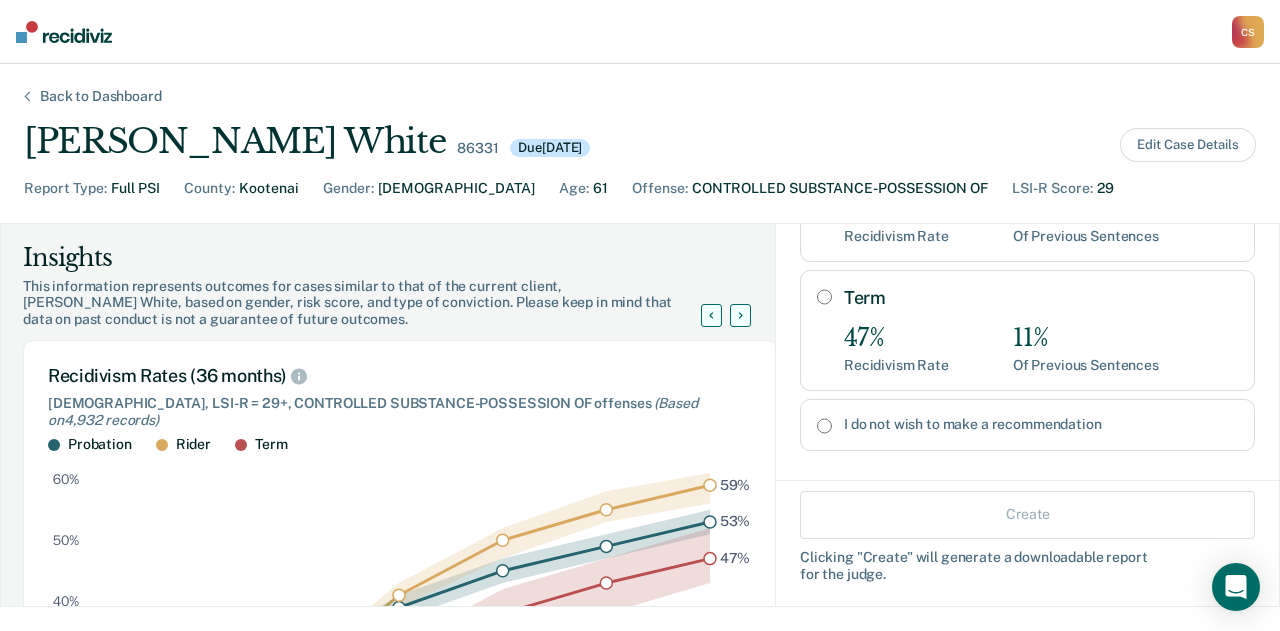 click on "Term" at bounding box center (824, 297) 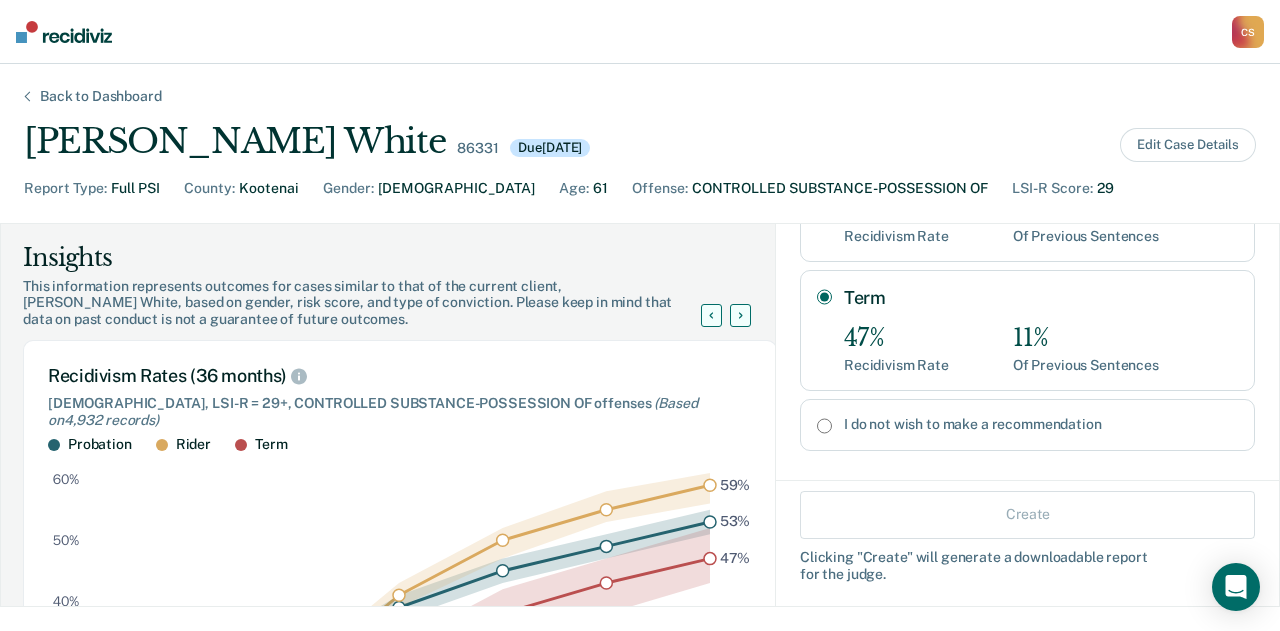 radio on "true" 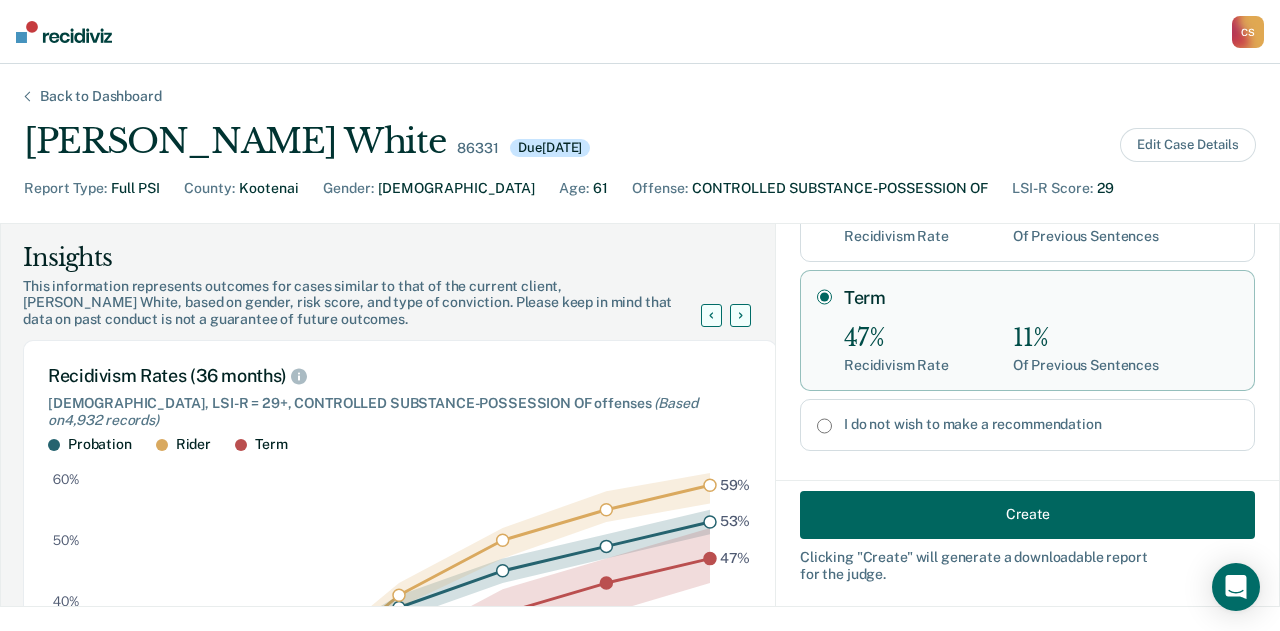 click on "Create" at bounding box center (1027, 514) 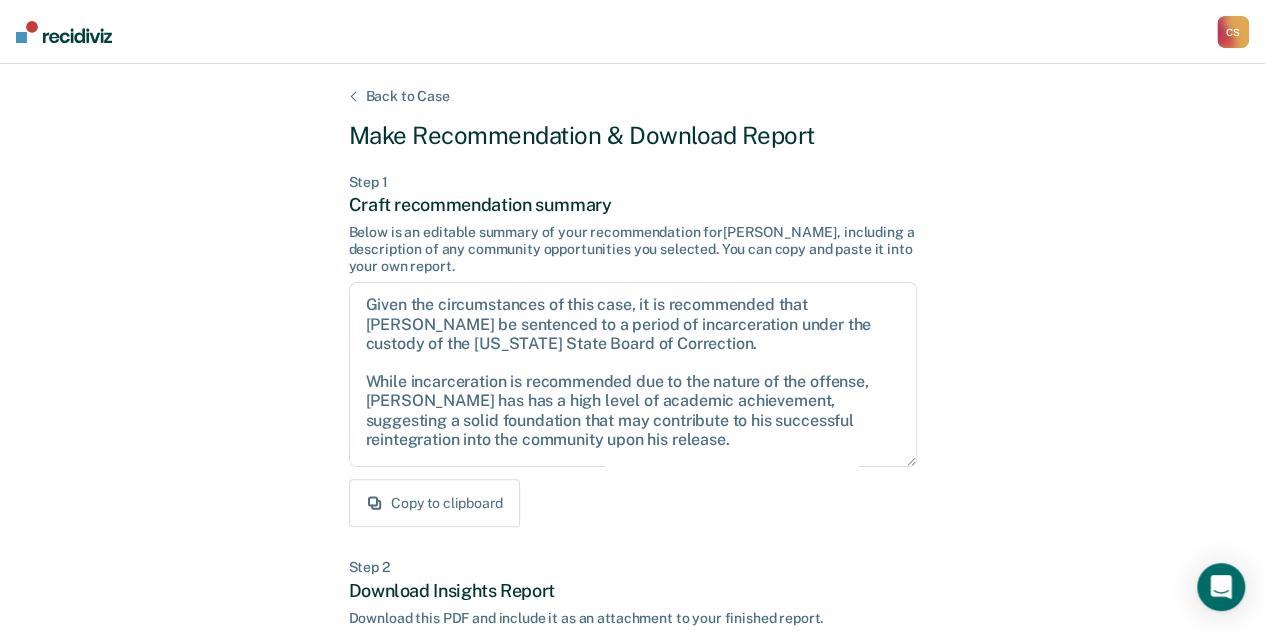 click on "Copy to clipboard" at bounding box center (434, 503) 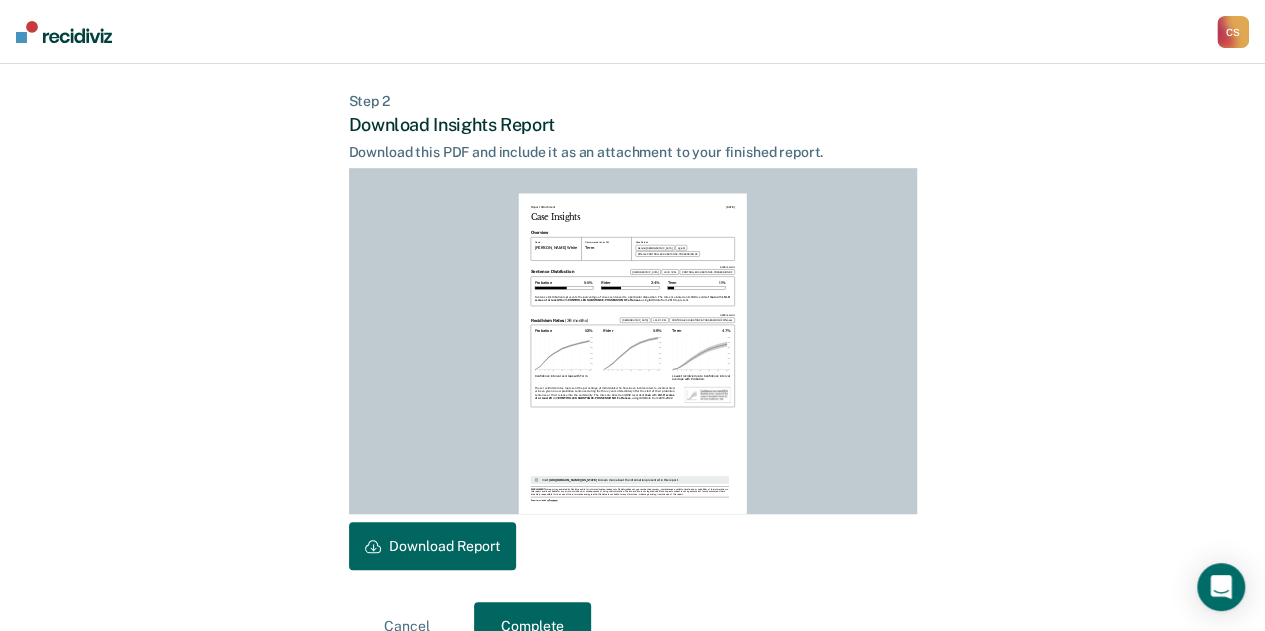 scroll, scrollTop: 508, scrollLeft: 0, axis: vertical 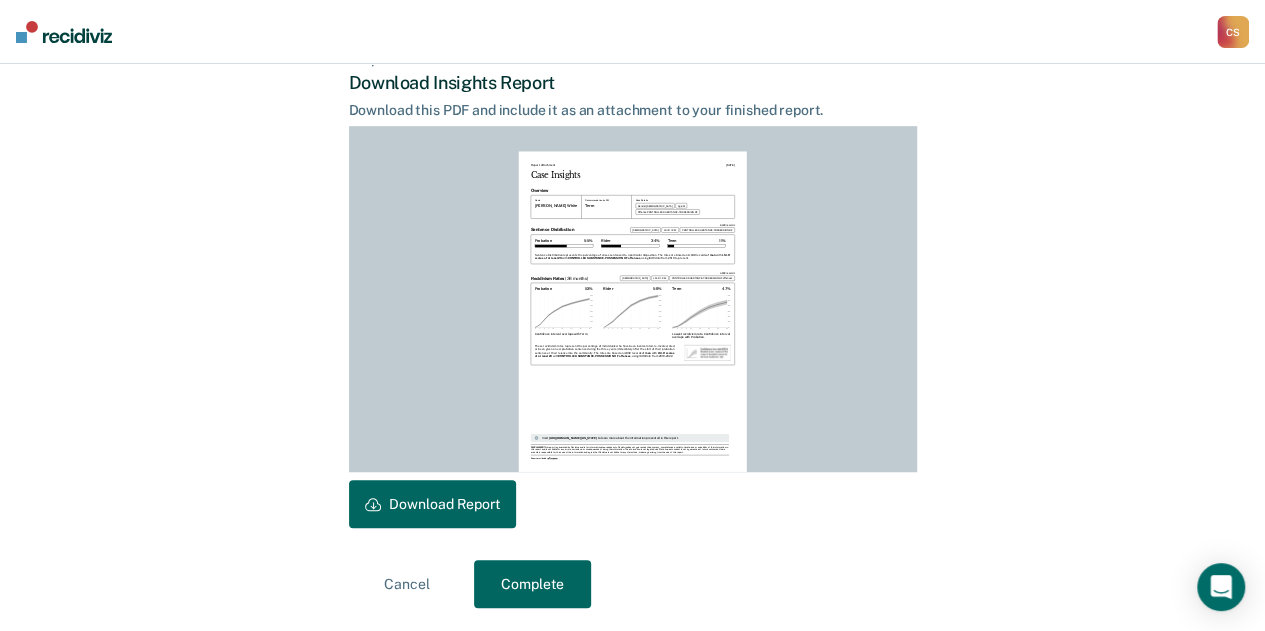 click on "Download Report" at bounding box center (432, 504) 